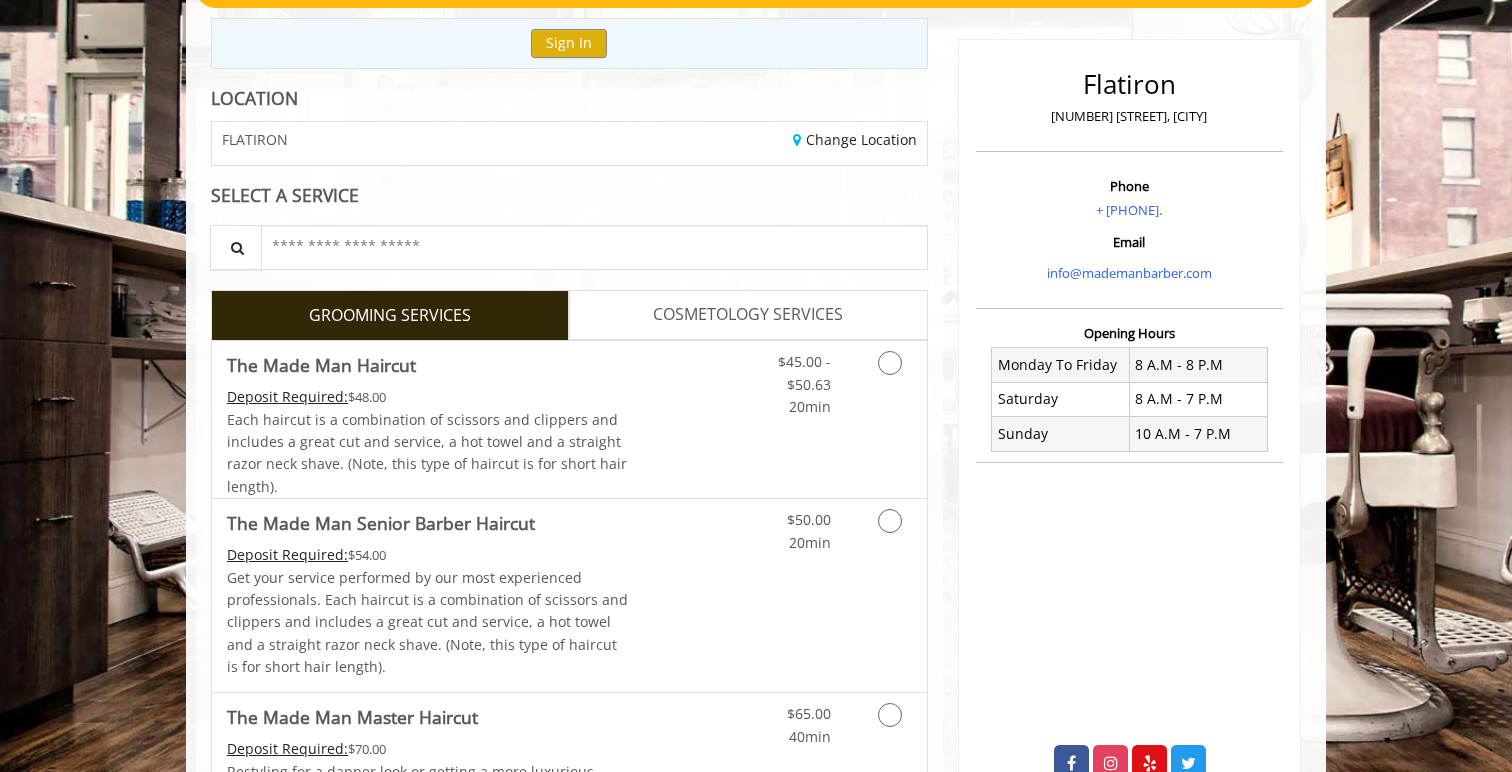 scroll, scrollTop: 259, scrollLeft: 0, axis: vertical 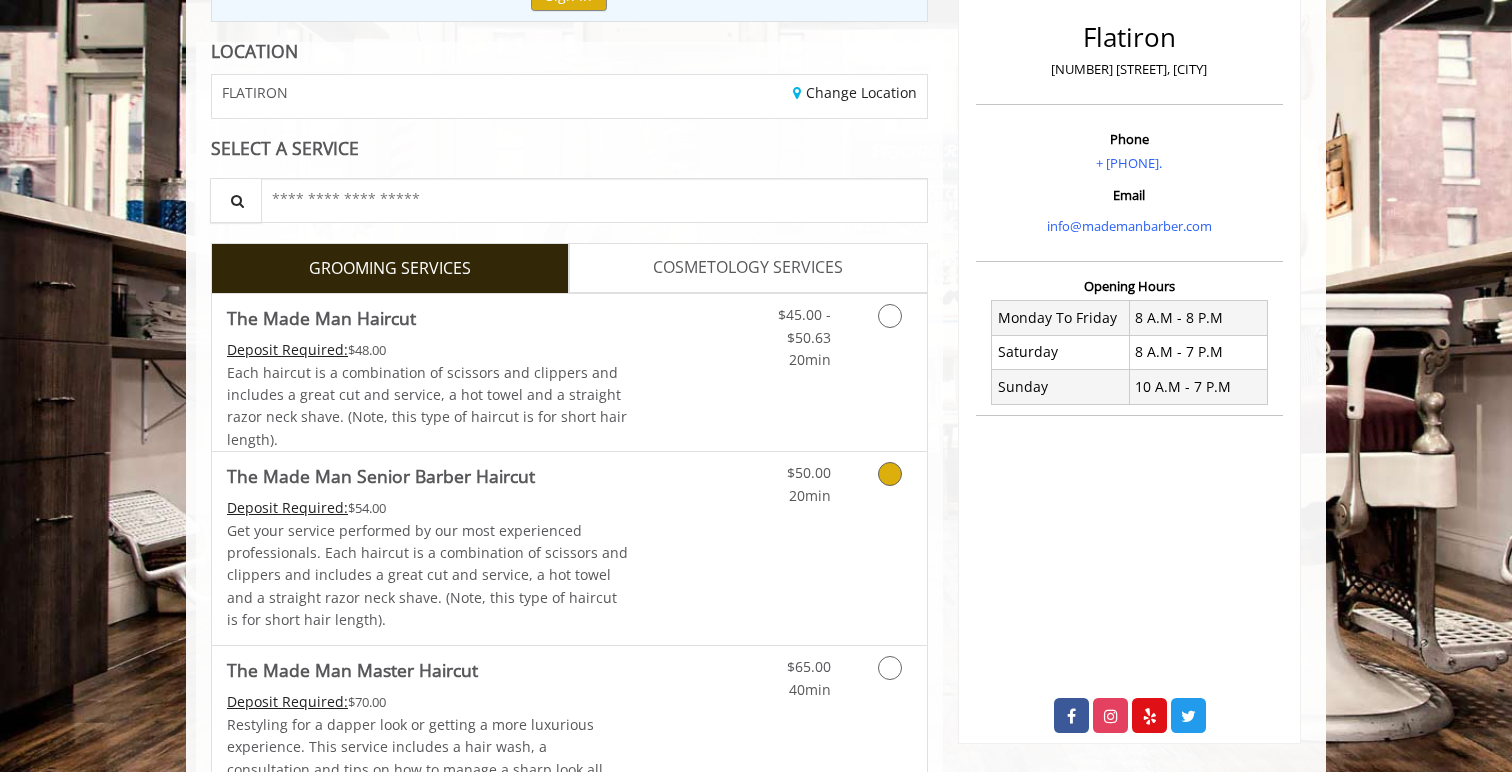 click on "$50.00 20min" at bounding box center [837, 548] 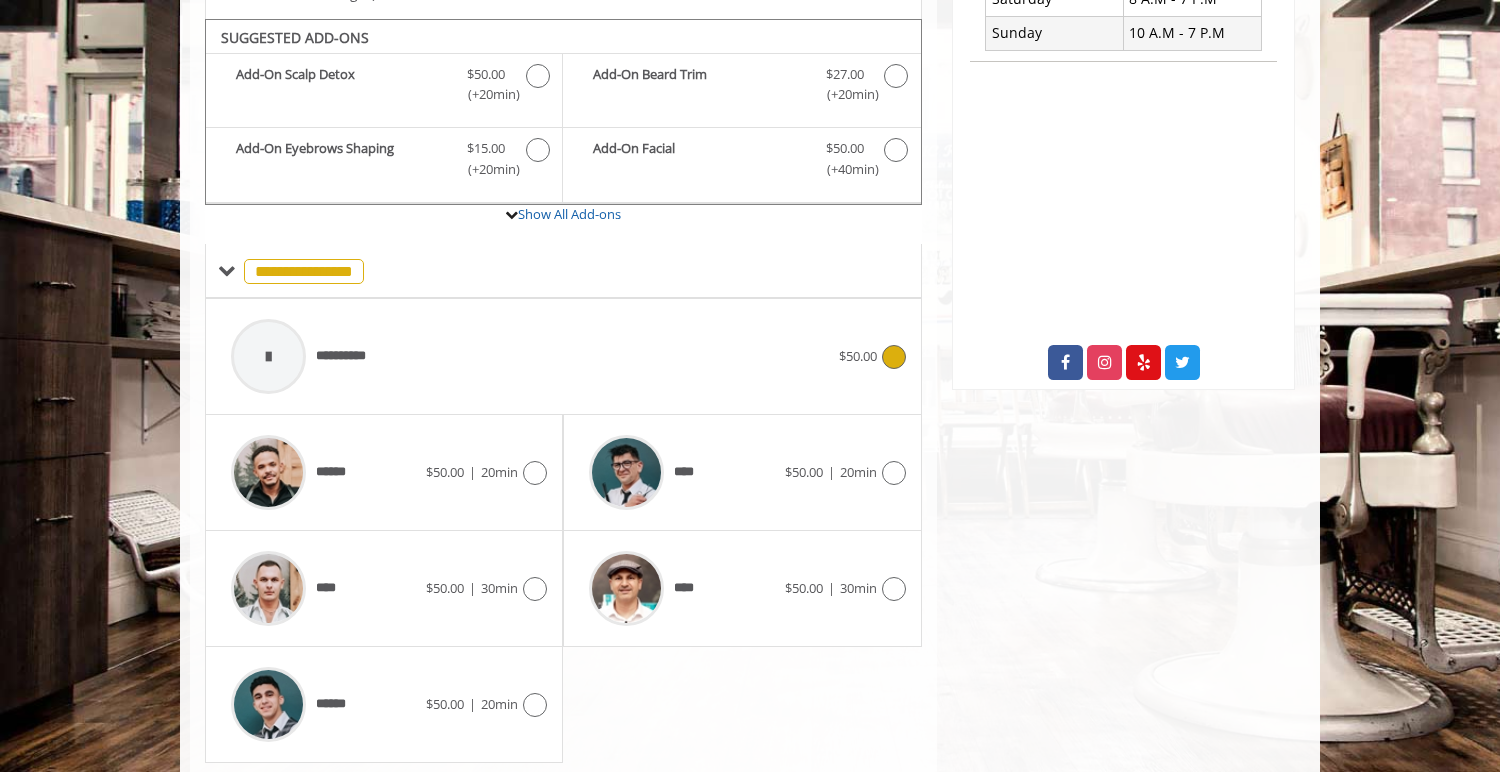scroll, scrollTop: 673, scrollLeft: 0, axis: vertical 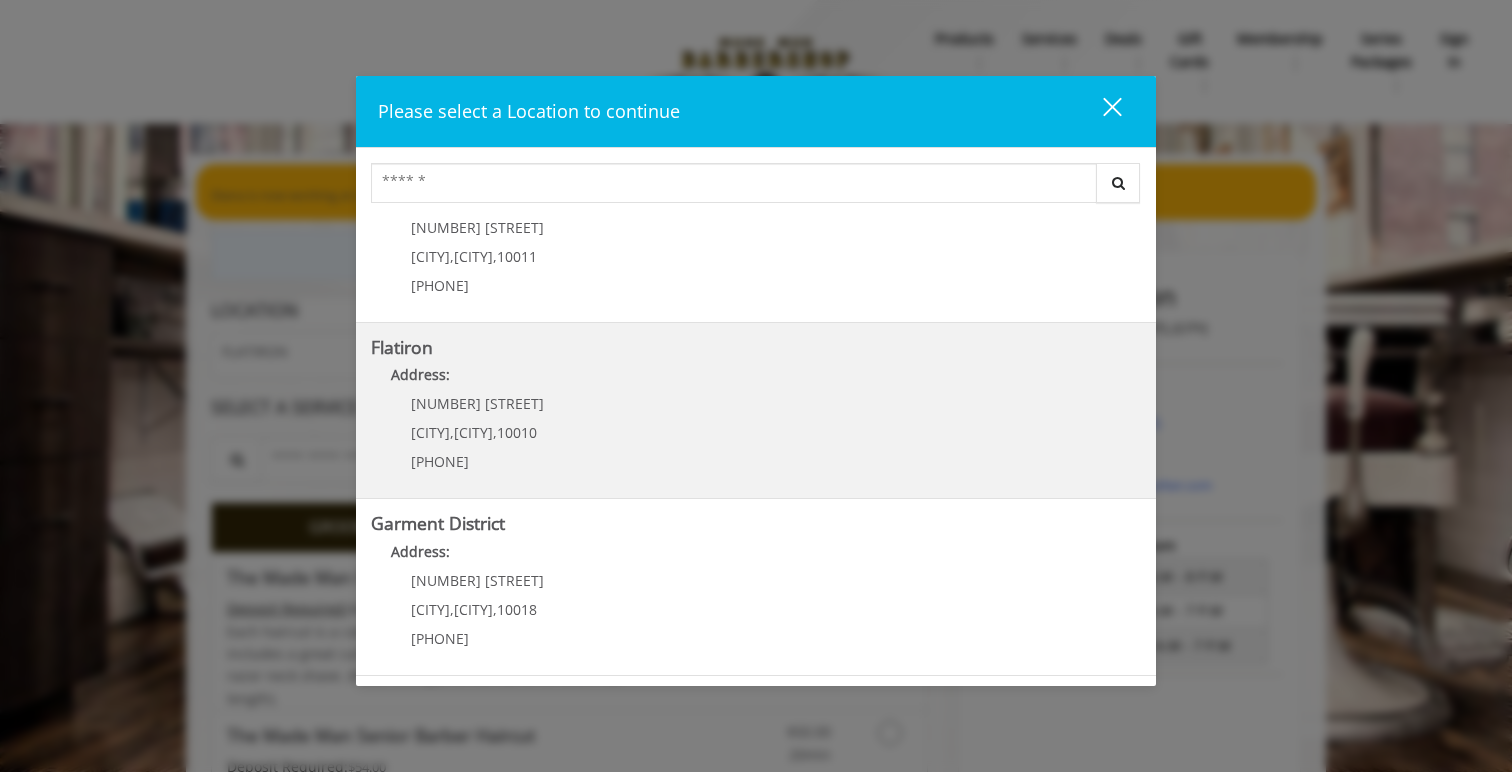 click on "Address:" at bounding box center (756, 380) 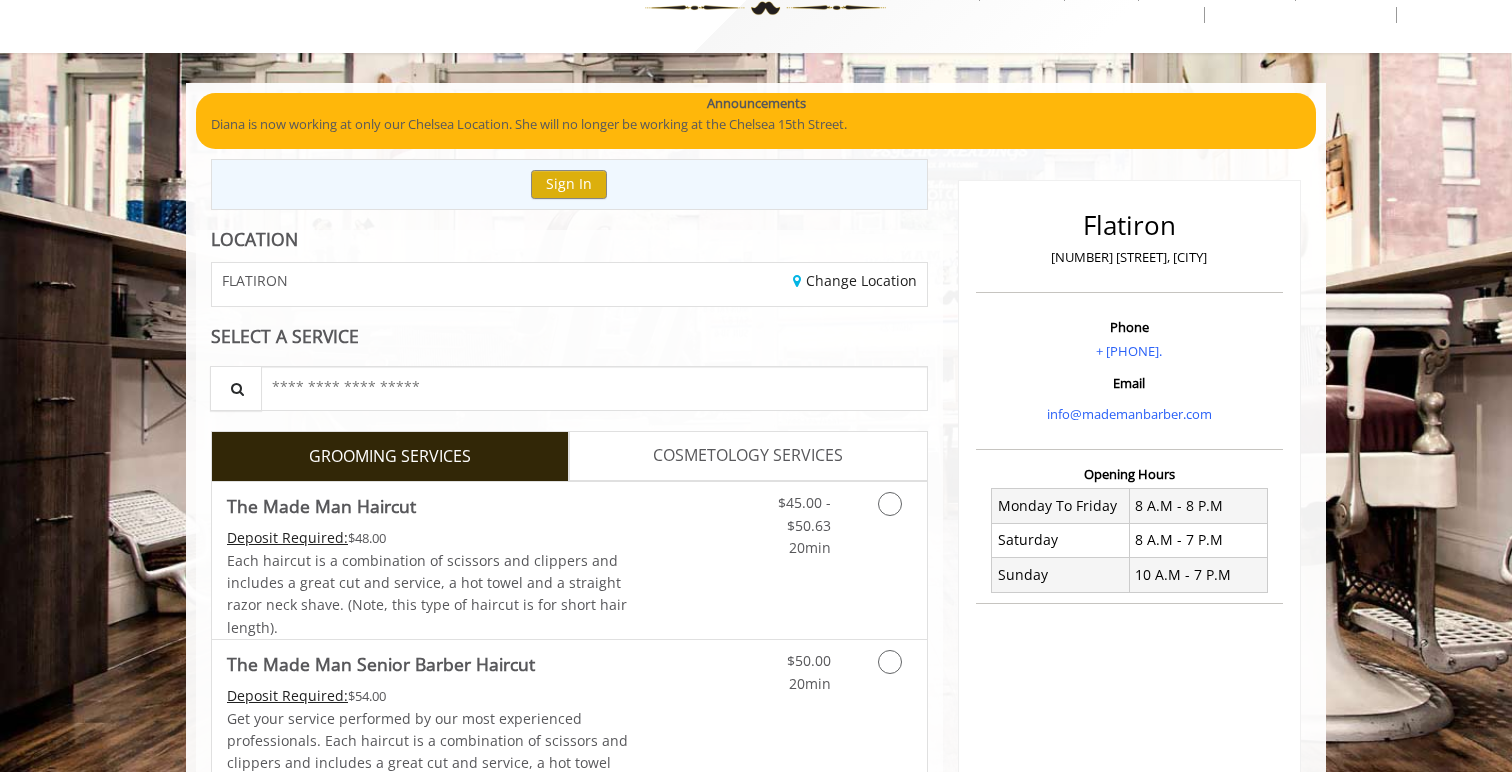 scroll, scrollTop: 76, scrollLeft: 0, axis: vertical 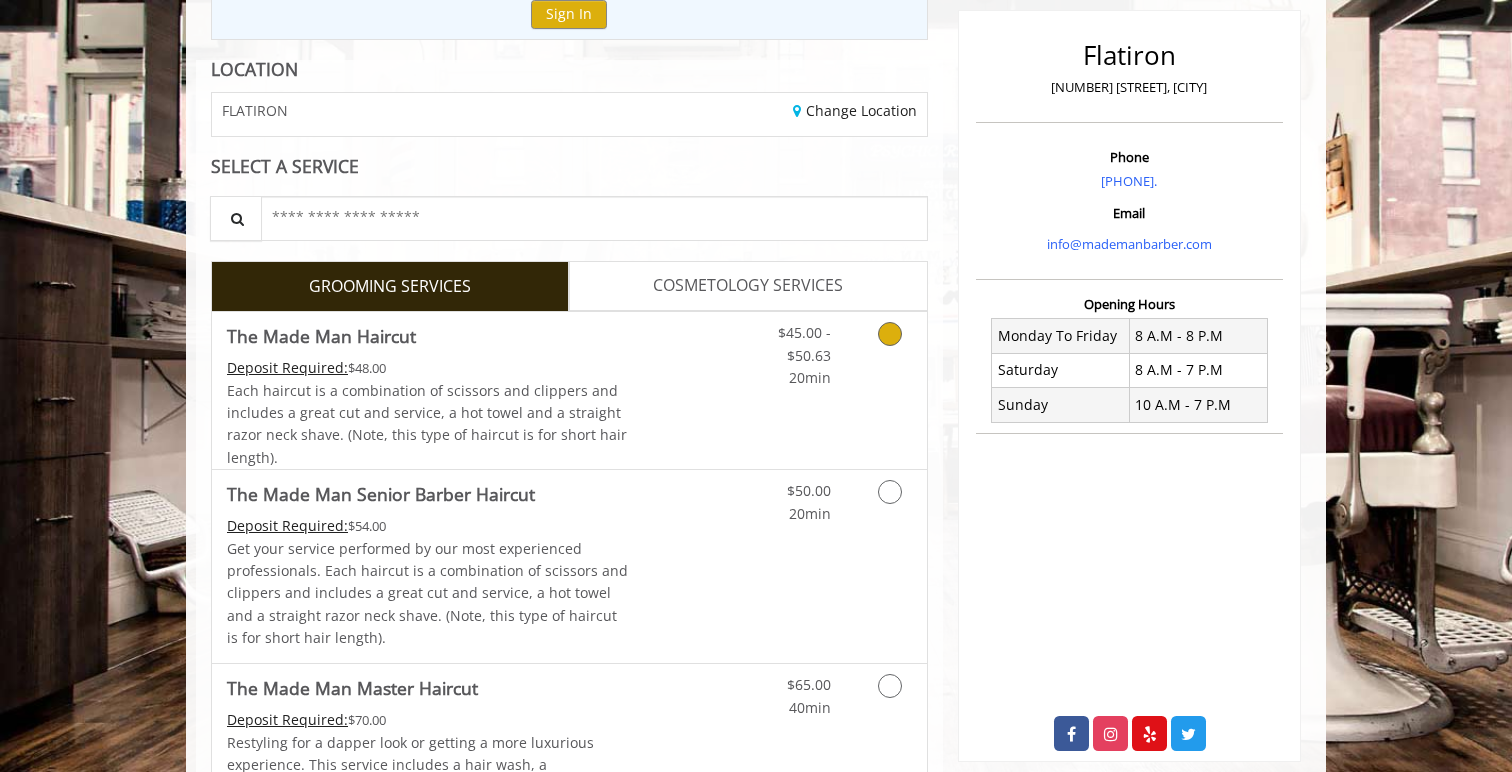 click at bounding box center [886, 350] 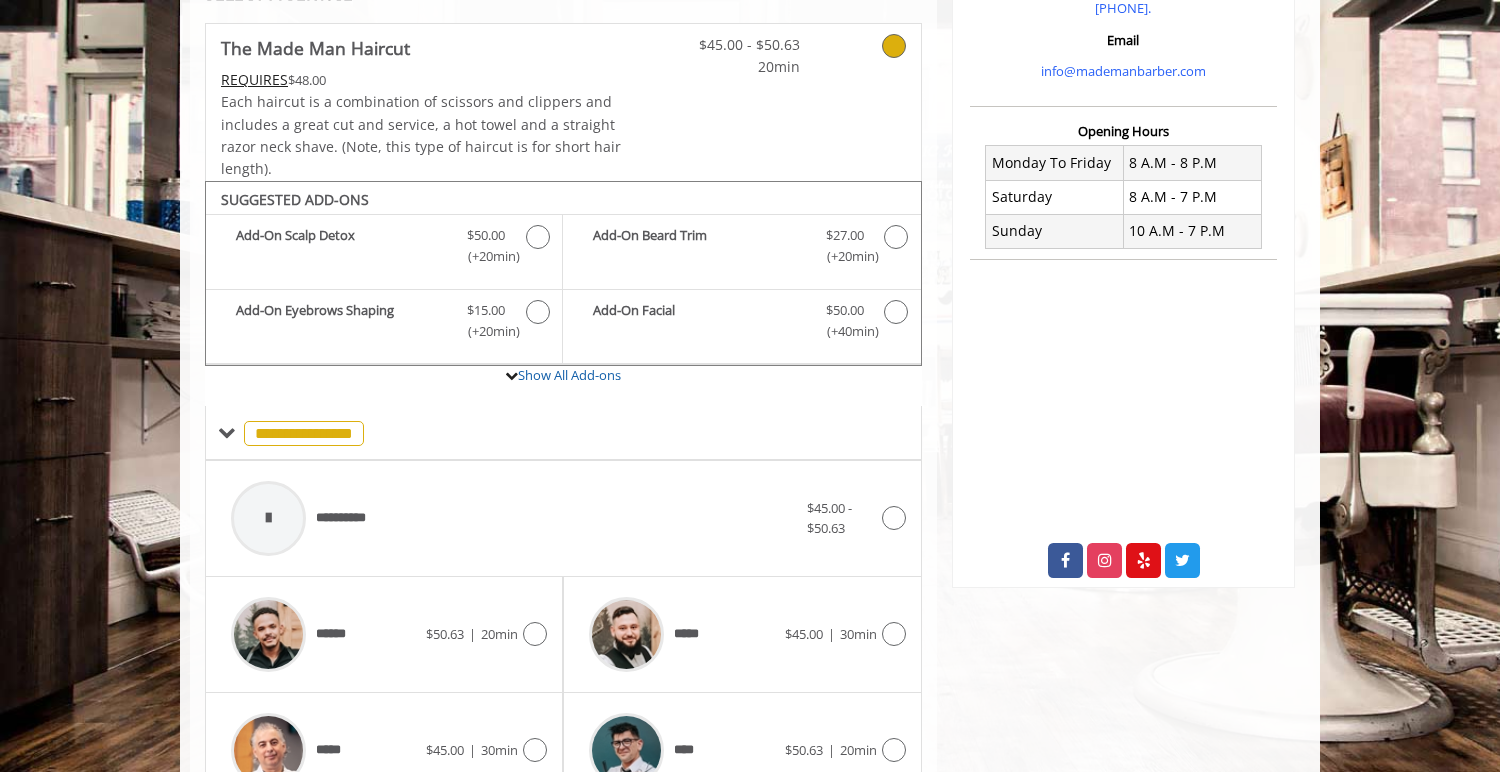 scroll, scrollTop: 415, scrollLeft: 0, axis: vertical 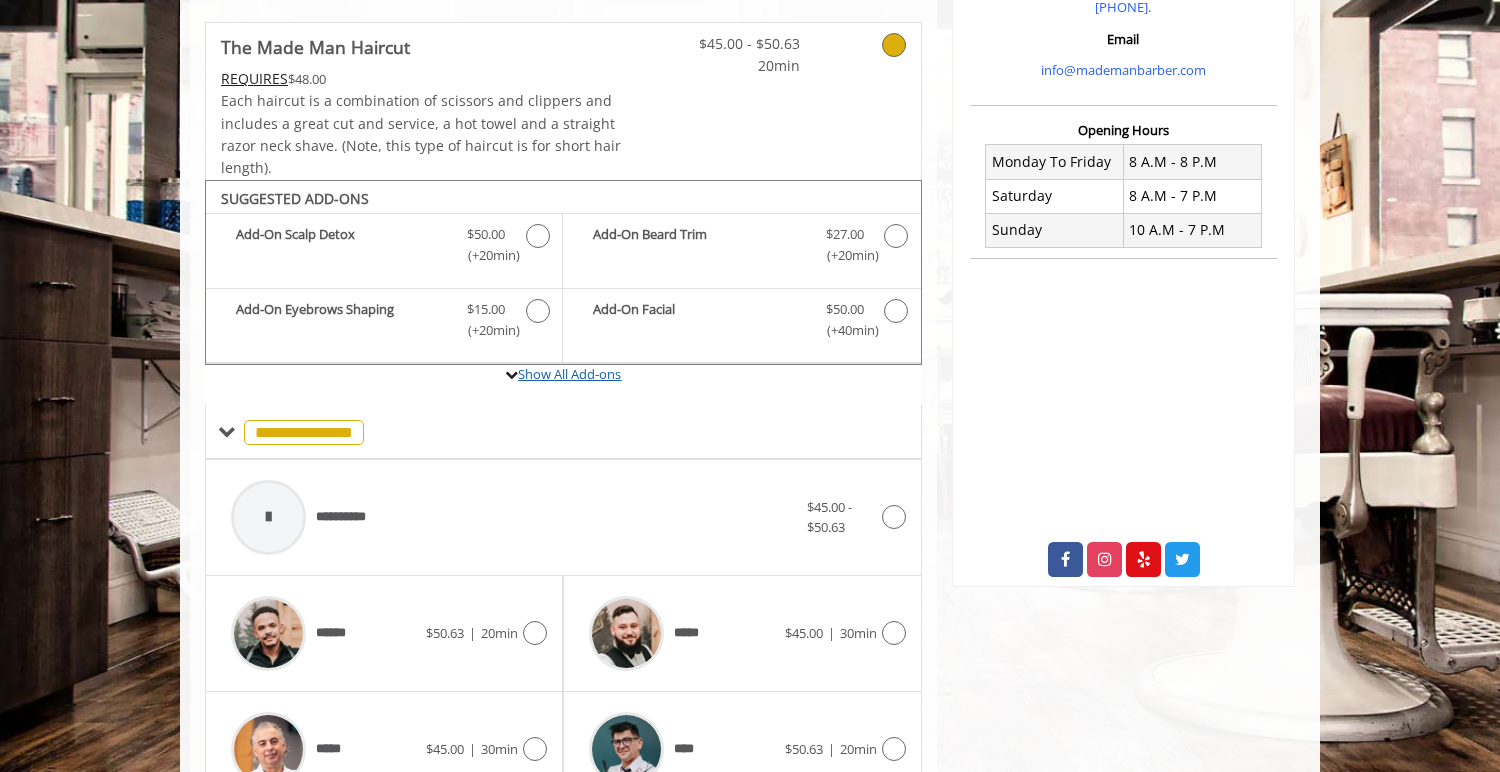 click on "Show All Add-ons" 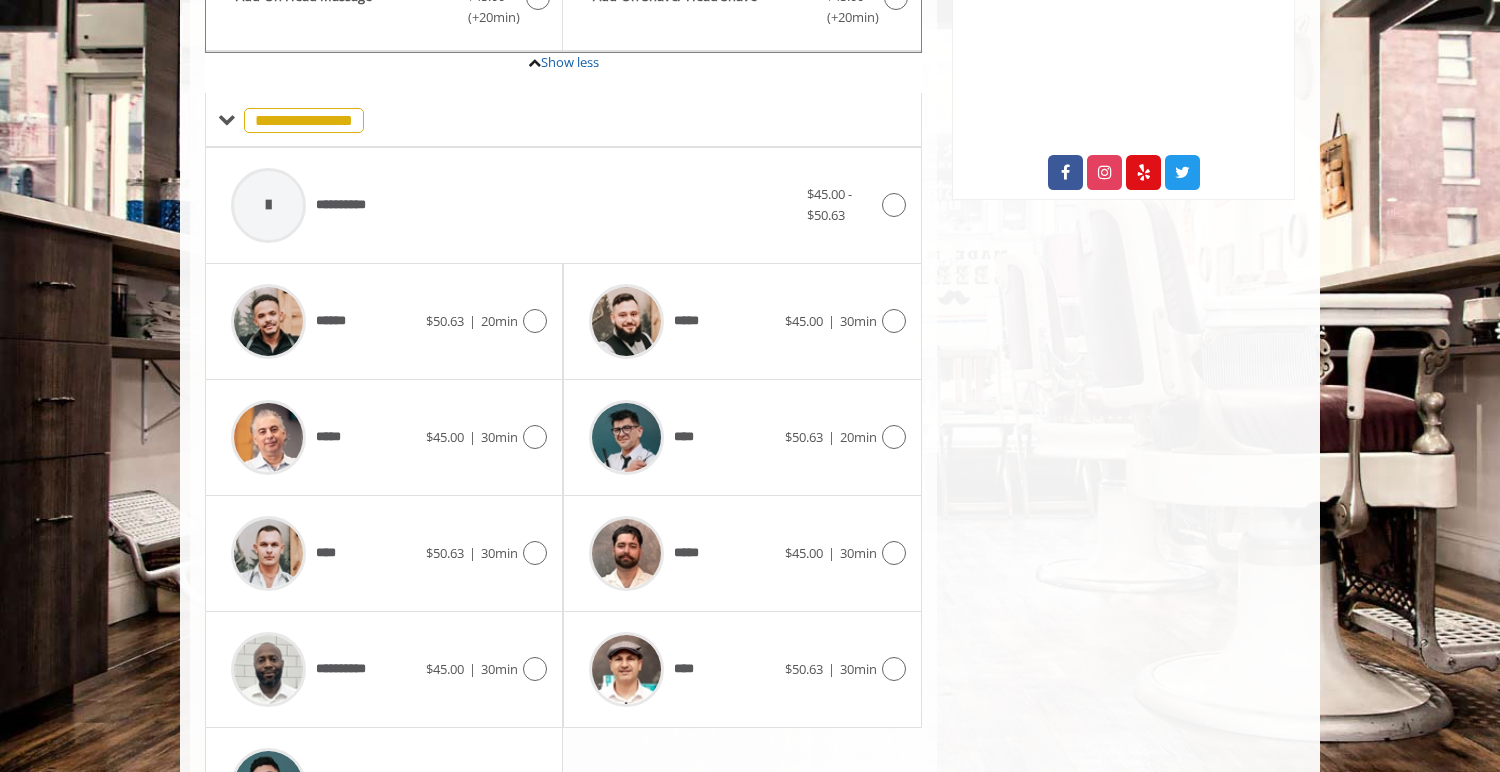 scroll, scrollTop: 772, scrollLeft: 0, axis: vertical 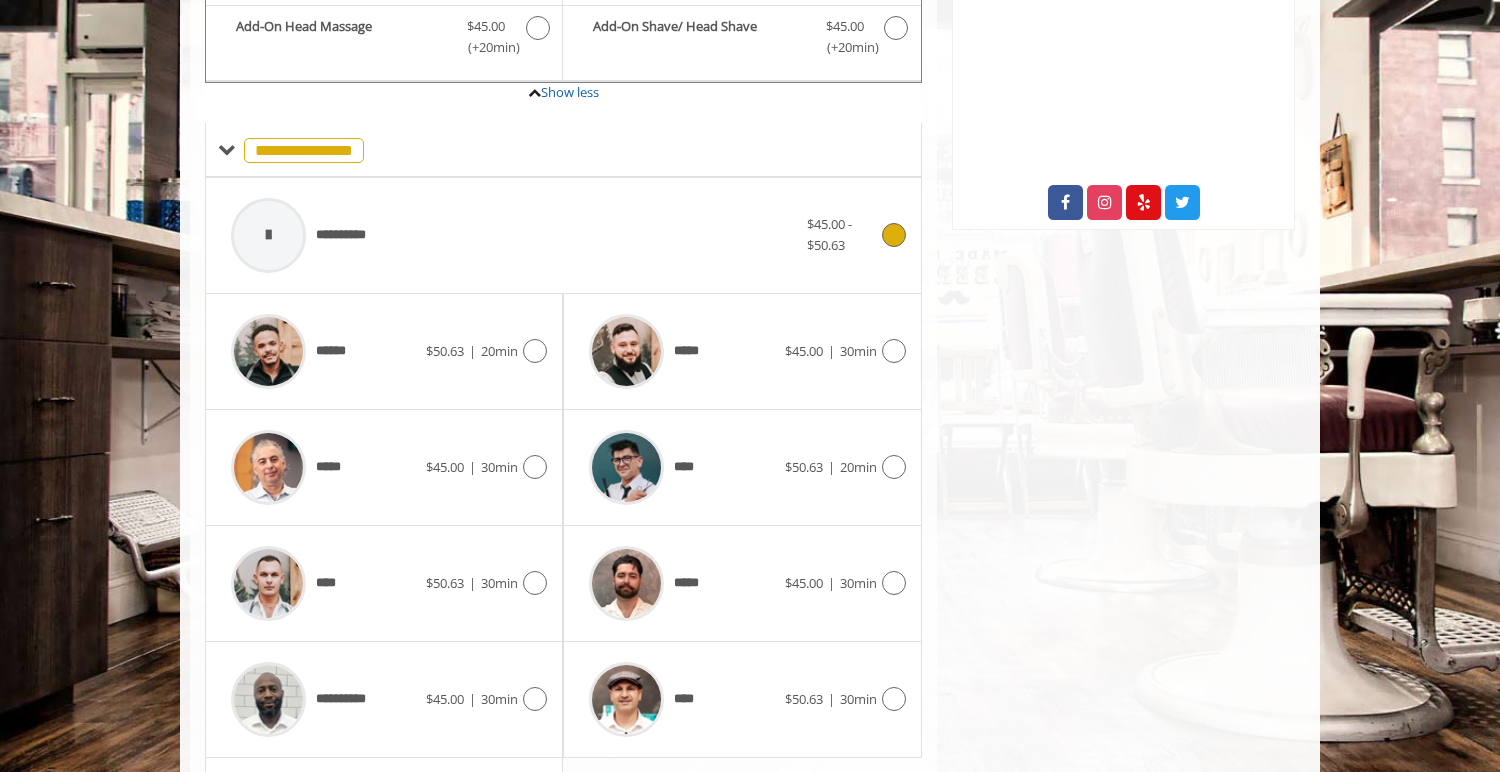 click on "$45.00 - $50.63" at bounding box center [829, 234] 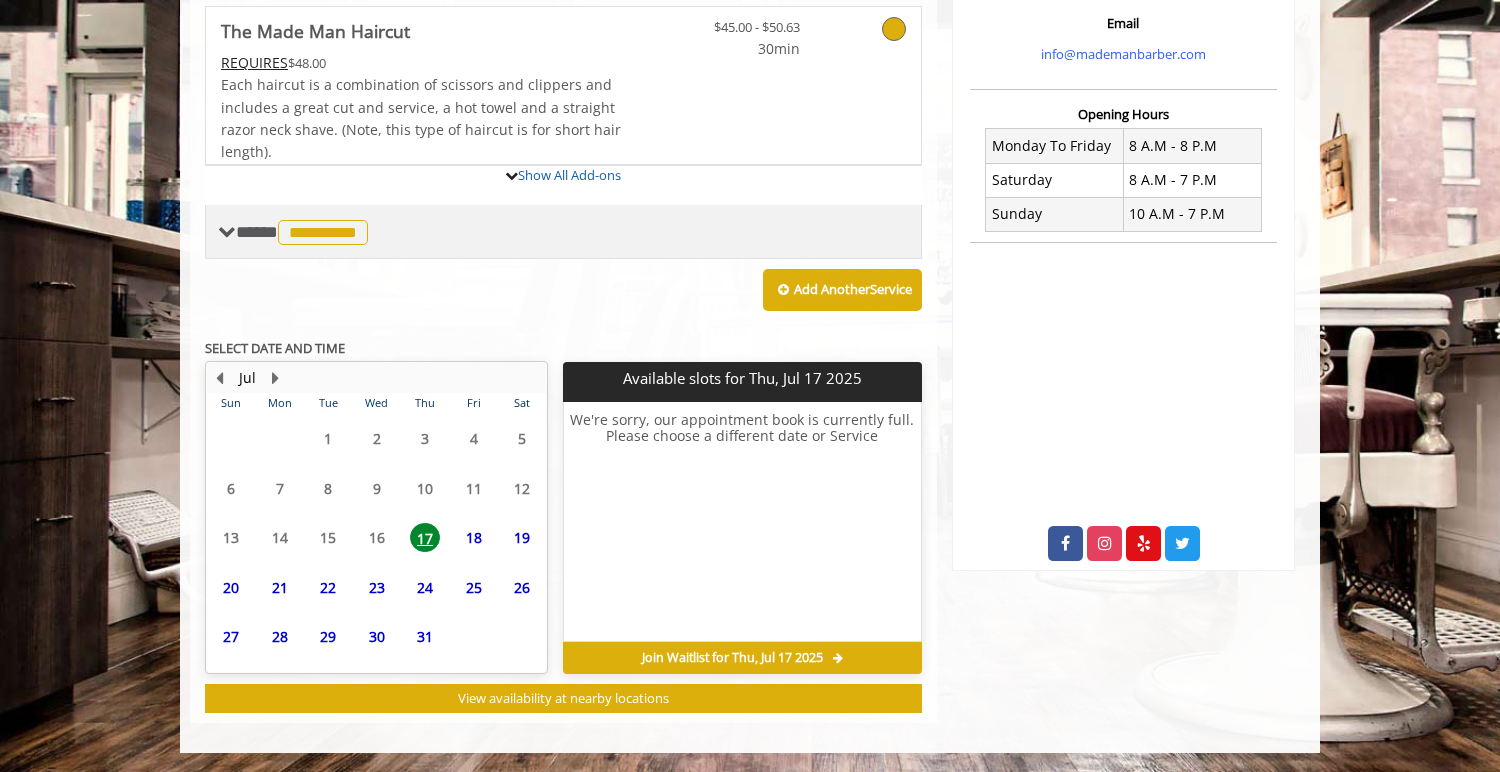 scroll, scrollTop: 615, scrollLeft: 0, axis: vertical 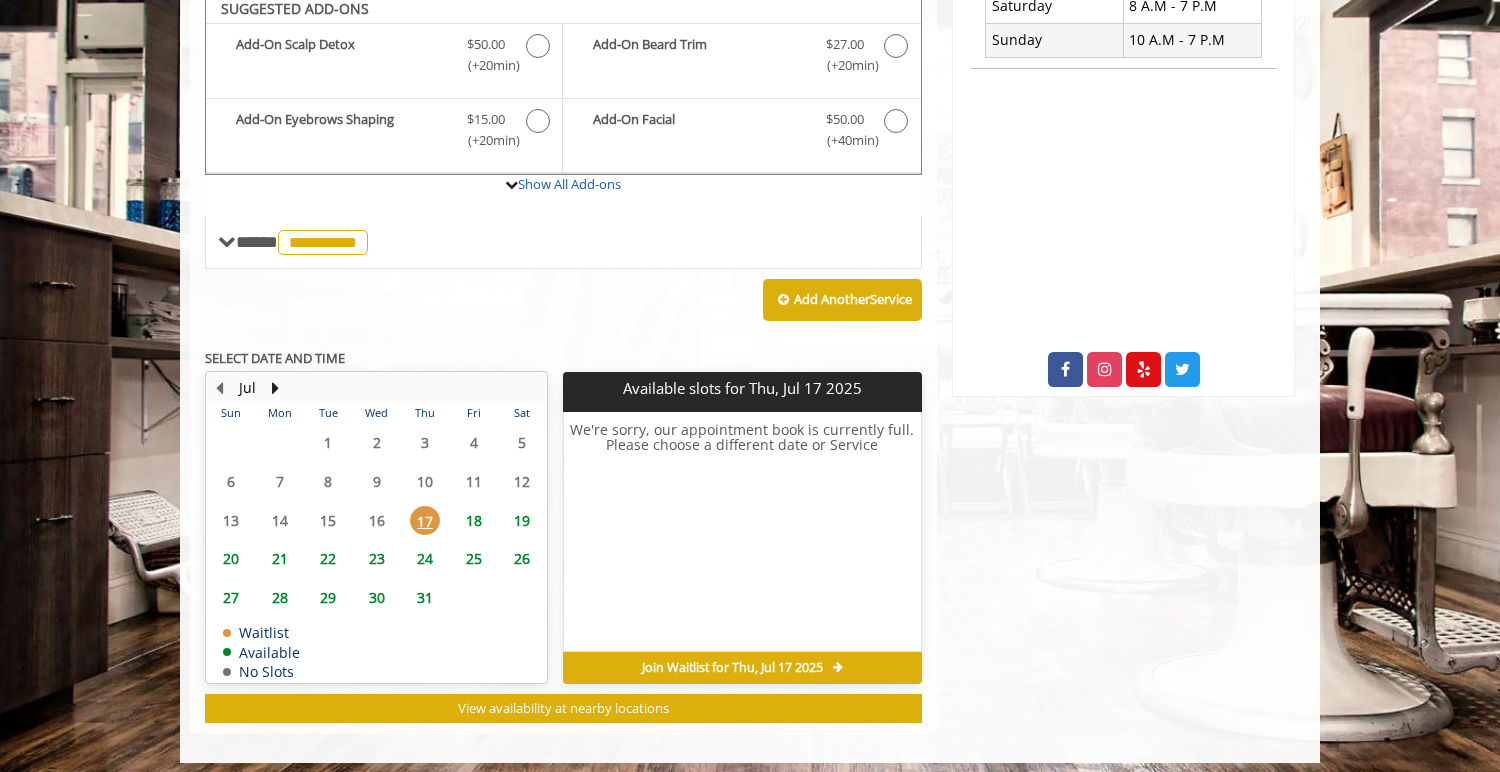 click on "18" 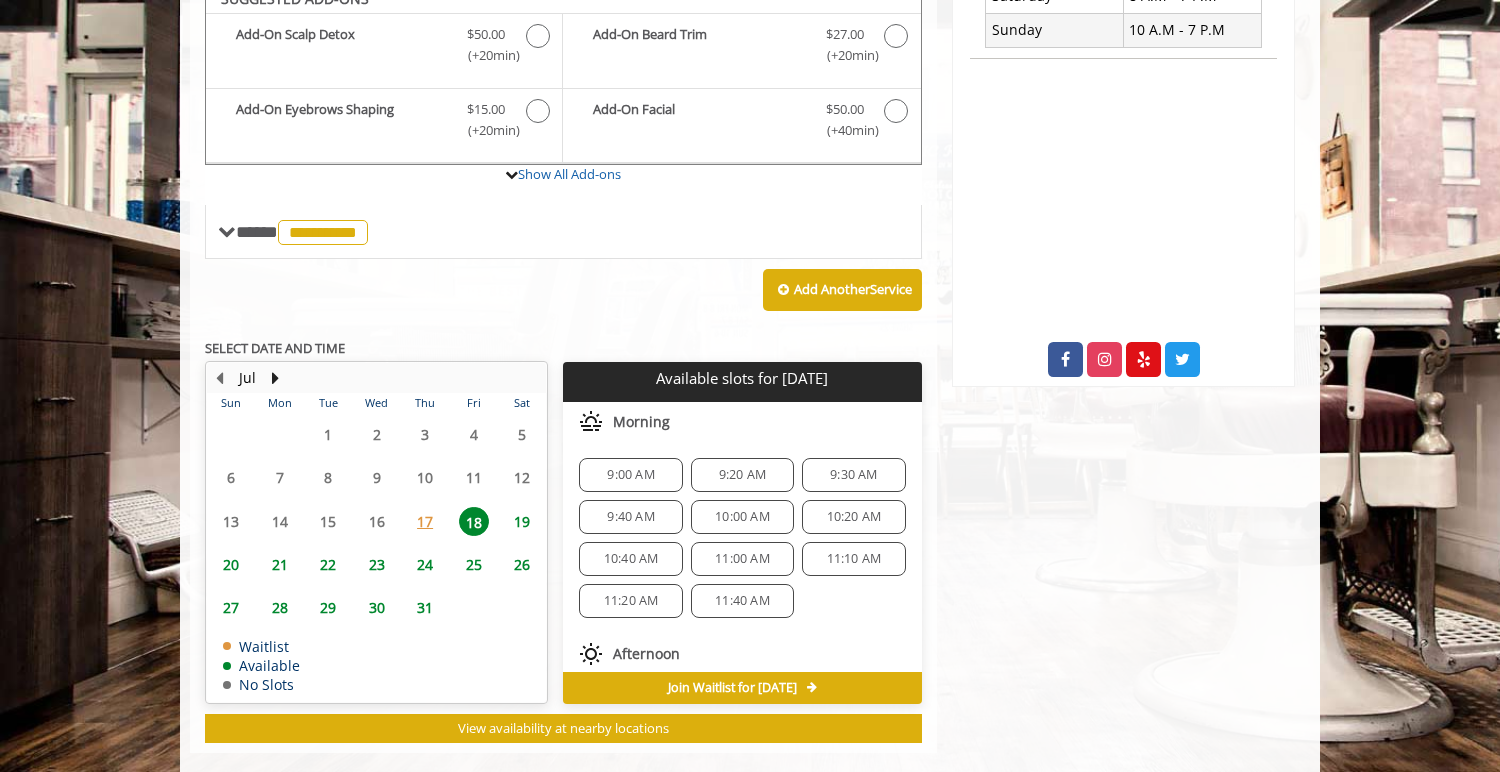 scroll, scrollTop: 645, scrollLeft: 0, axis: vertical 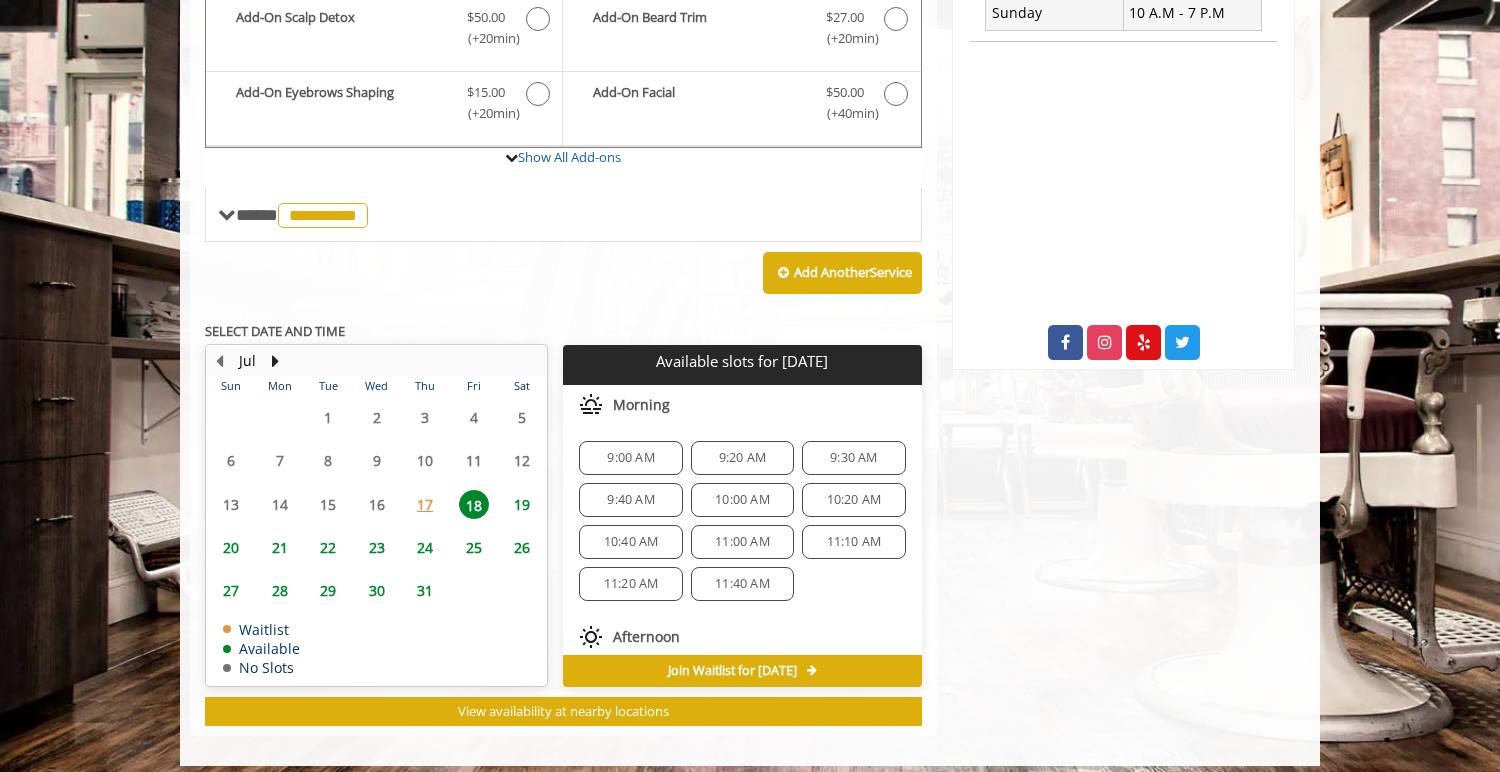 click on "9:00 AM" 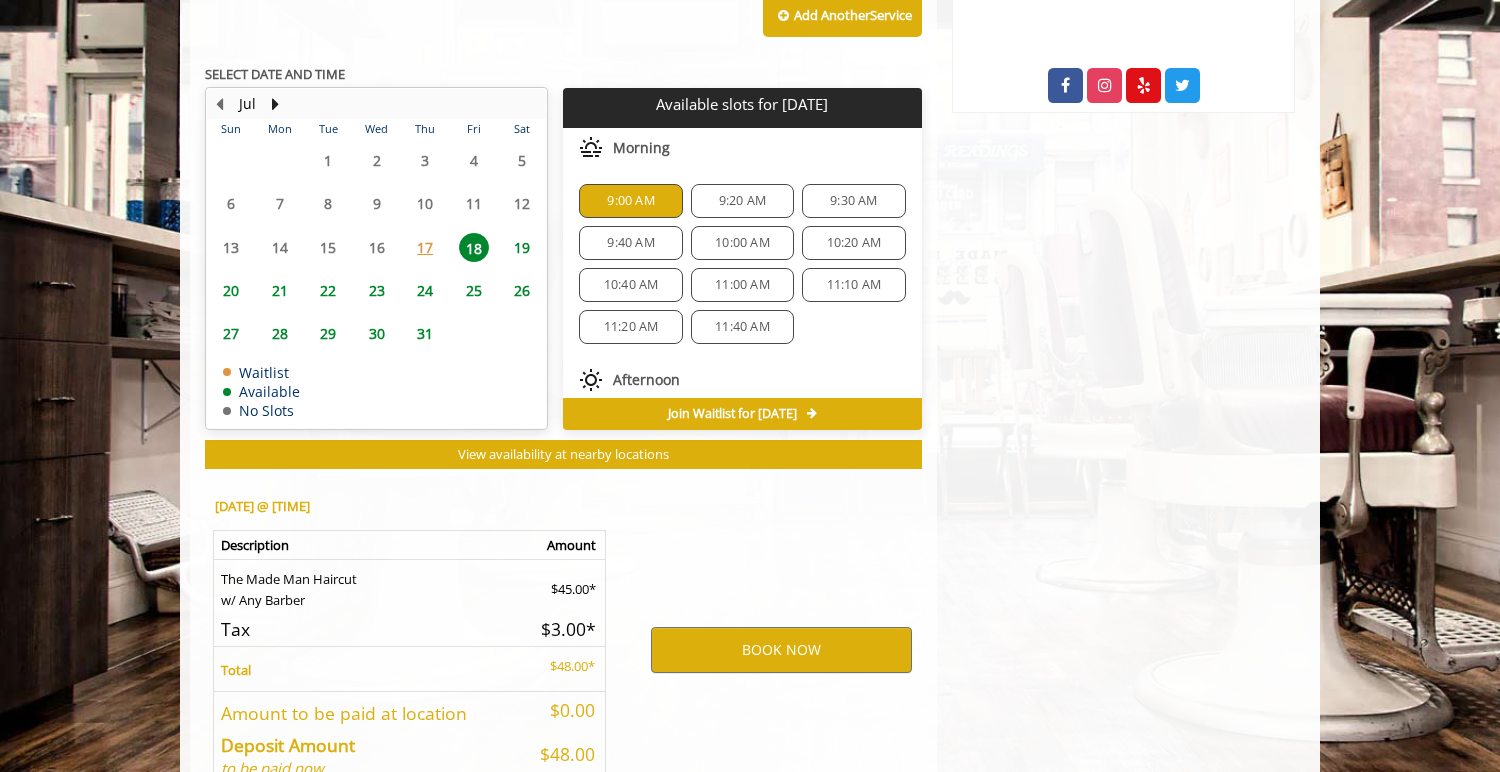 scroll, scrollTop: 1006, scrollLeft: 0, axis: vertical 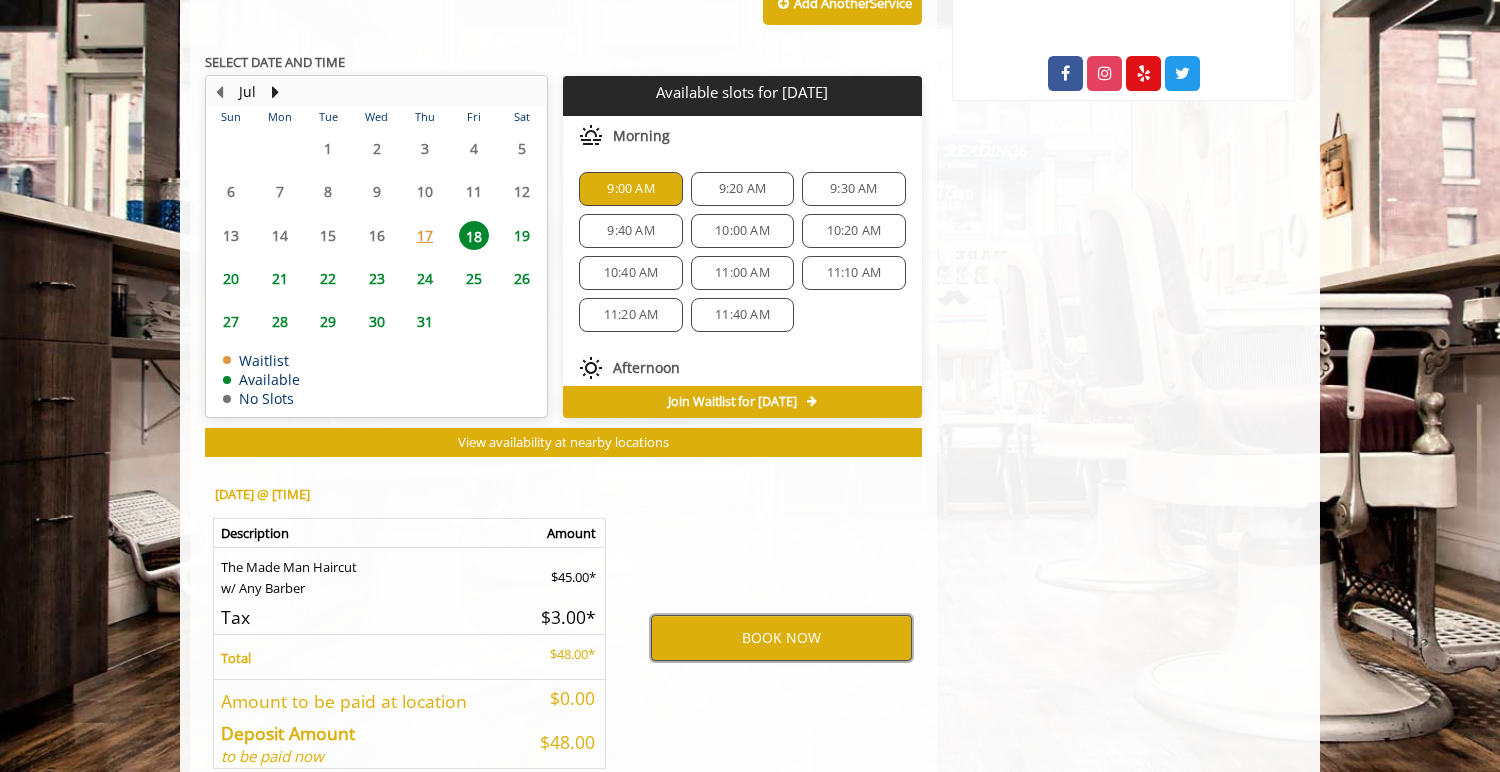 click on "BOOK NOW" at bounding box center [781, 638] 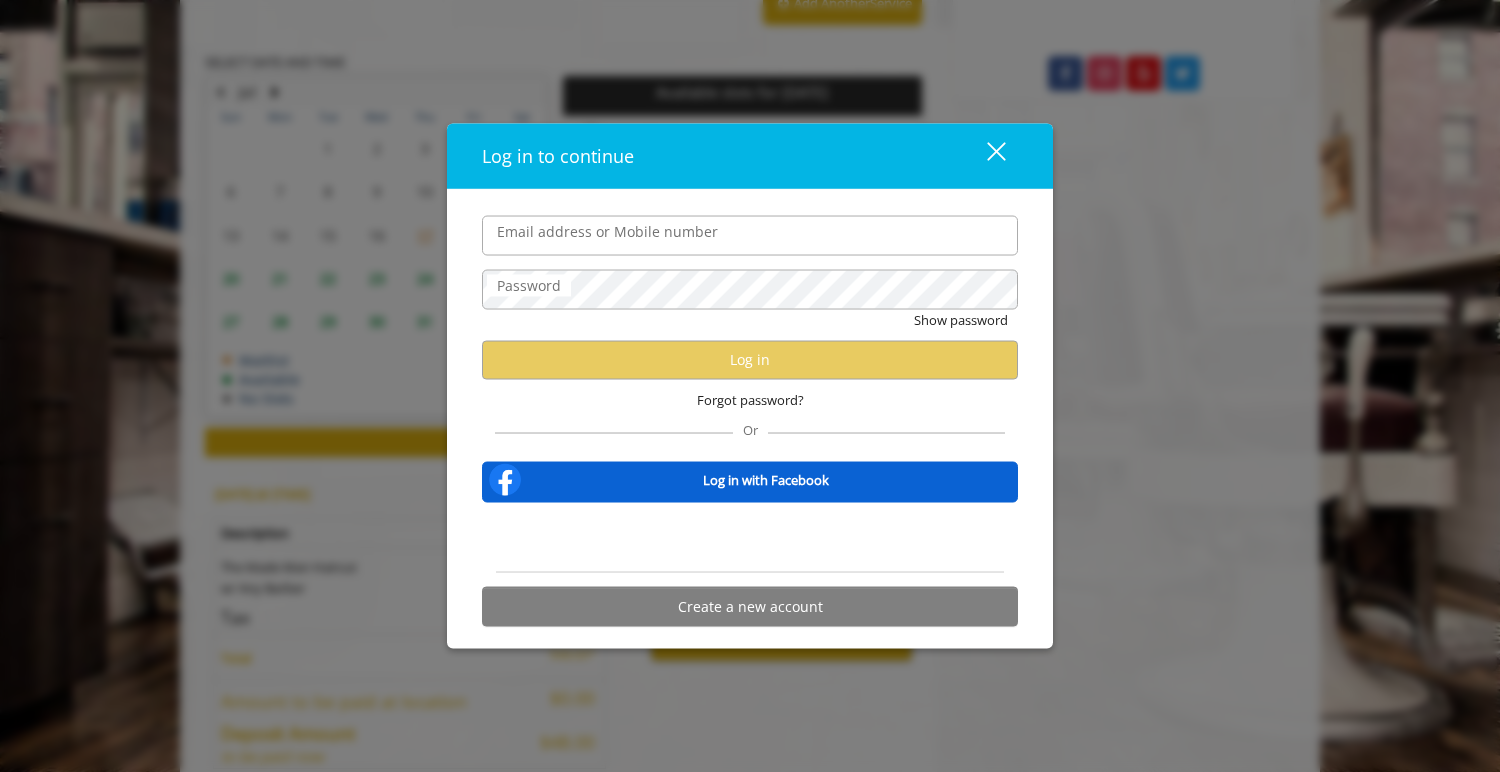 click at bounding box center [750, 538] 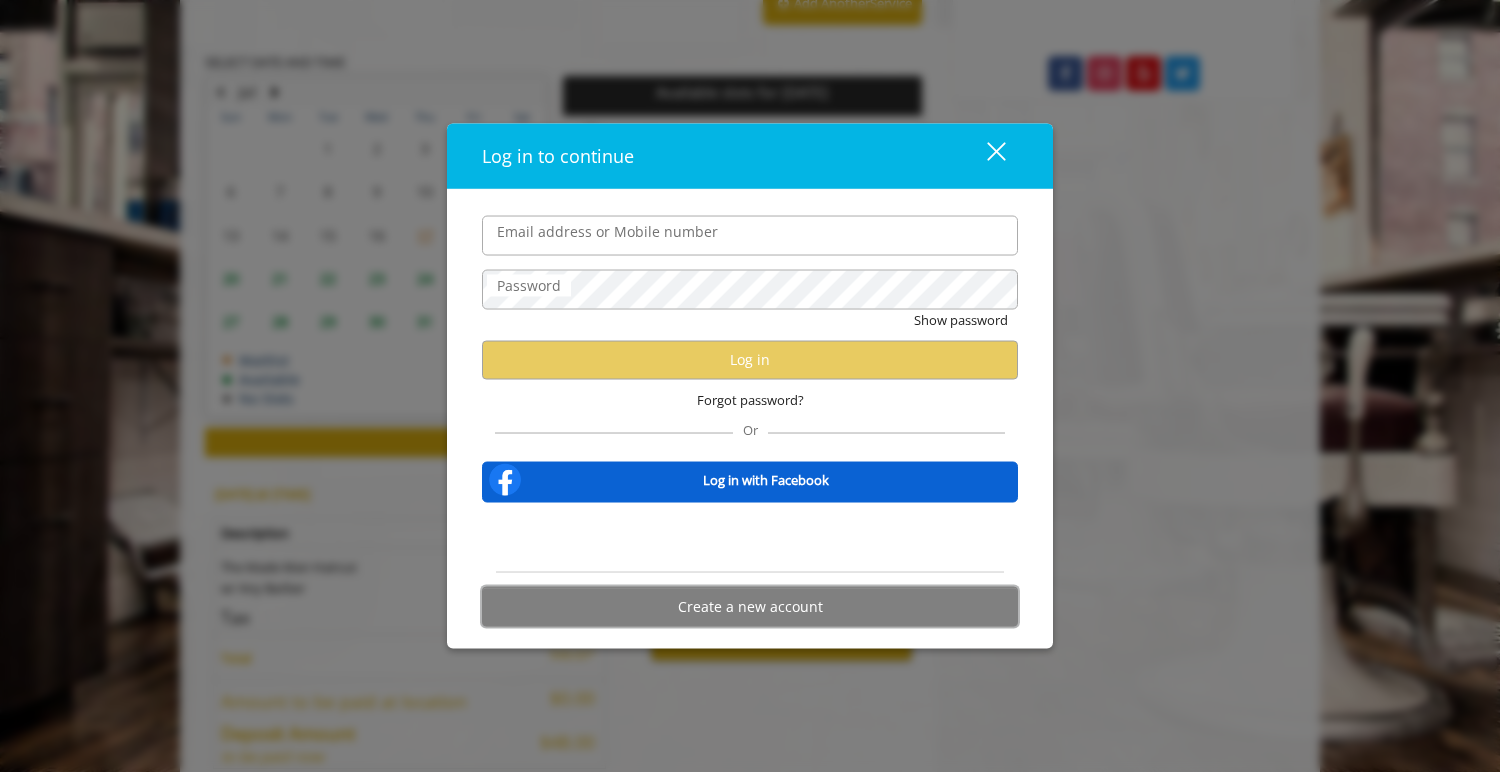 click on "Create a new account" at bounding box center [750, 606] 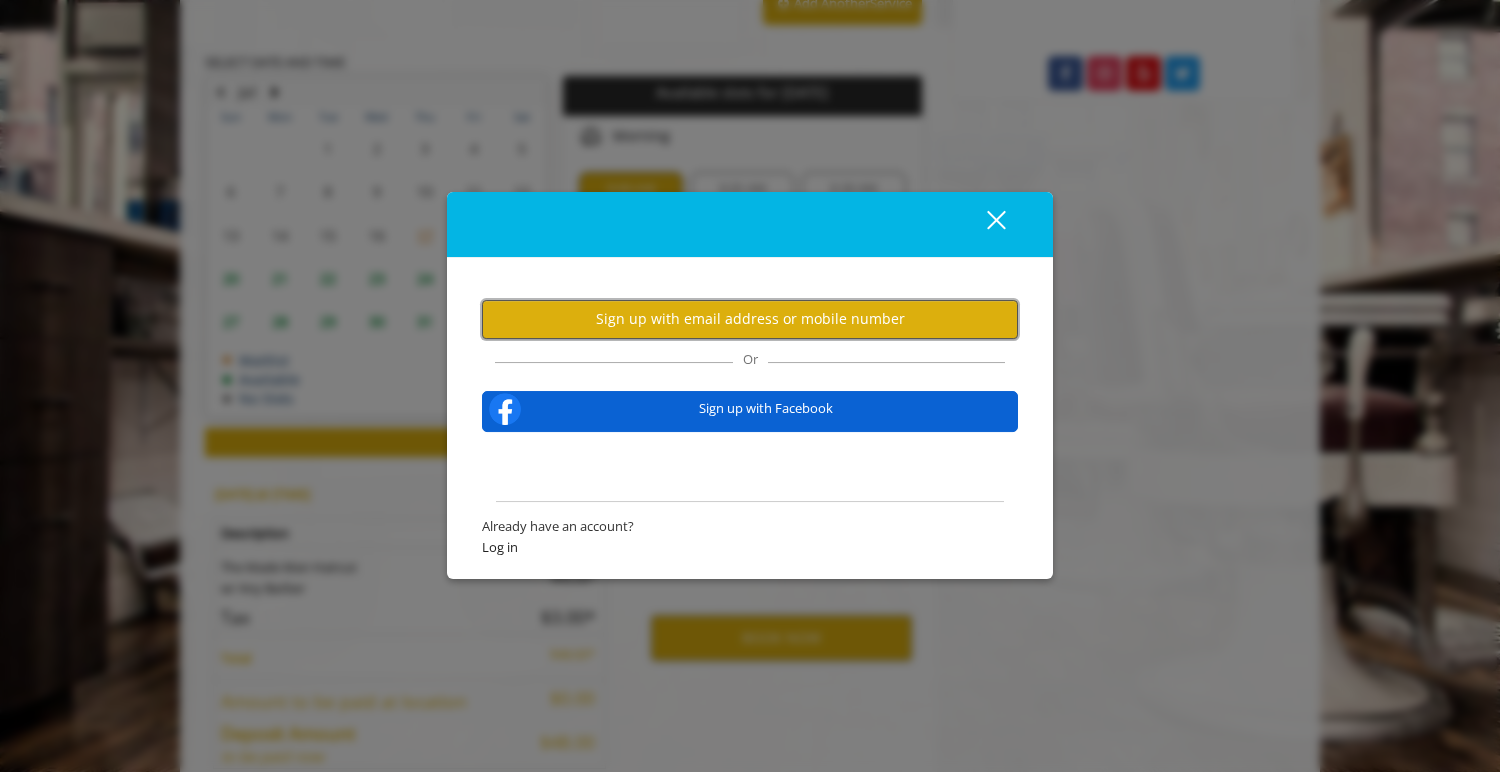 click on "Sign up with email address or mobile number" at bounding box center (750, 319) 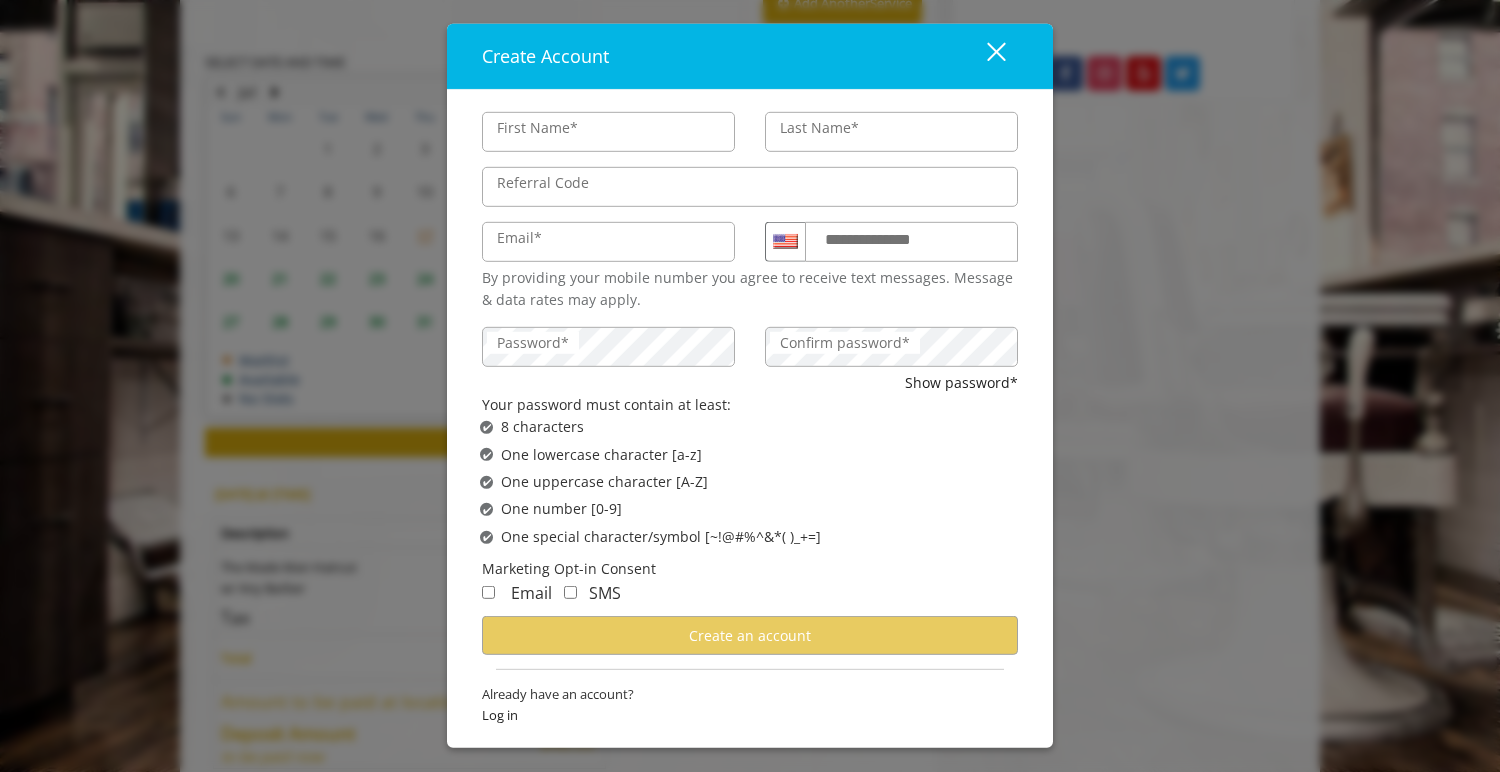 click on "First Name*" at bounding box center [608, 132] 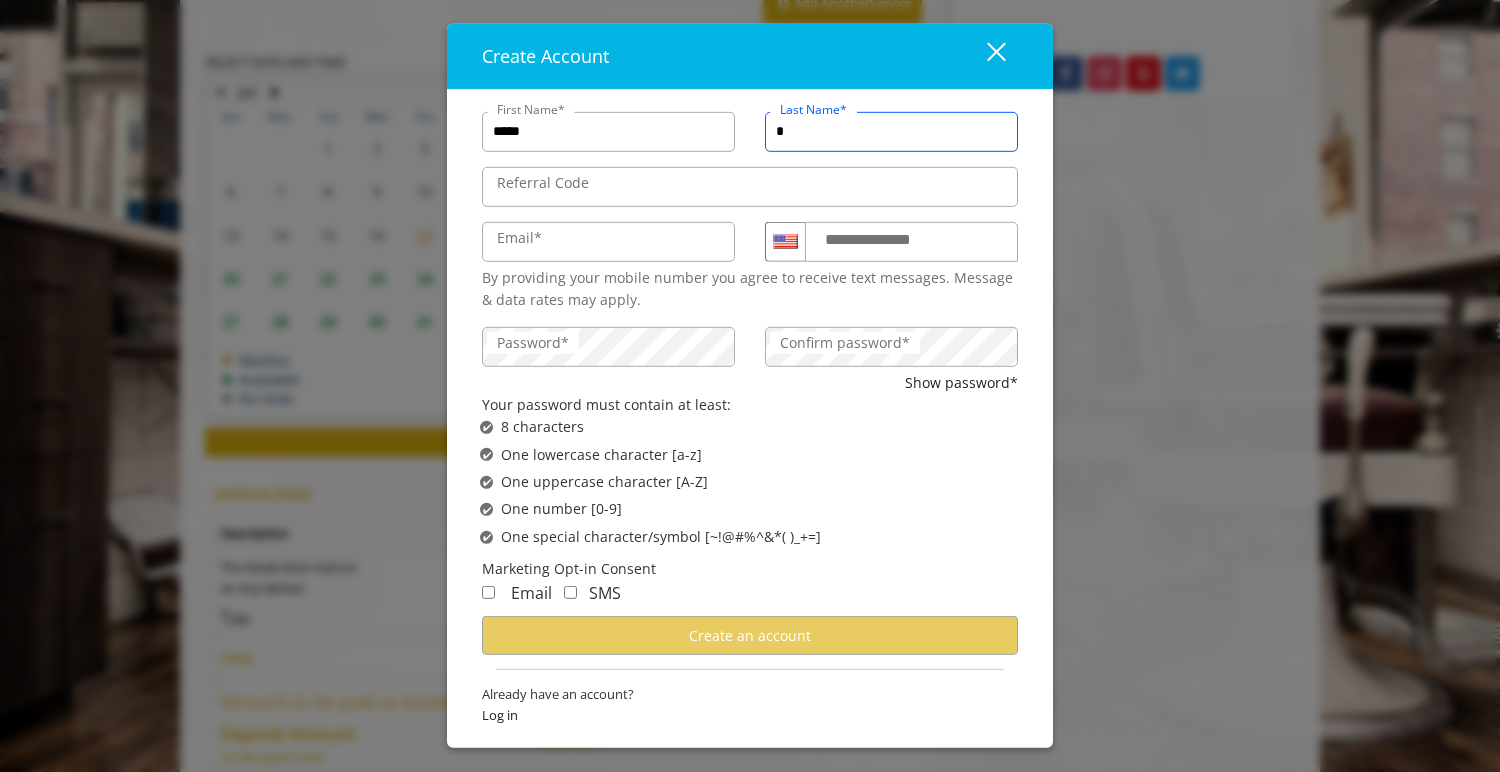 scroll, scrollTop: 0, scrollLeft: 0, axis: both 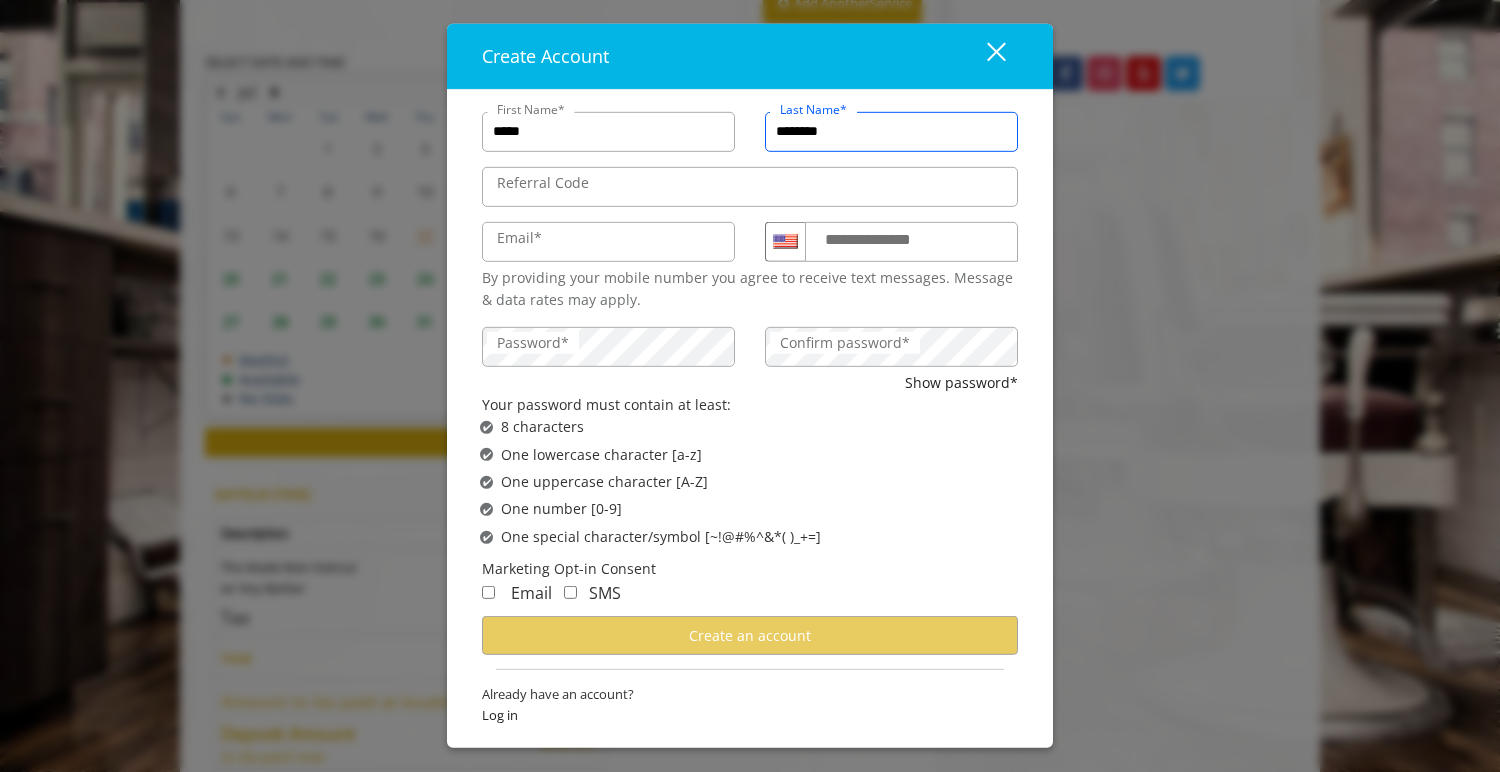 type on "********" 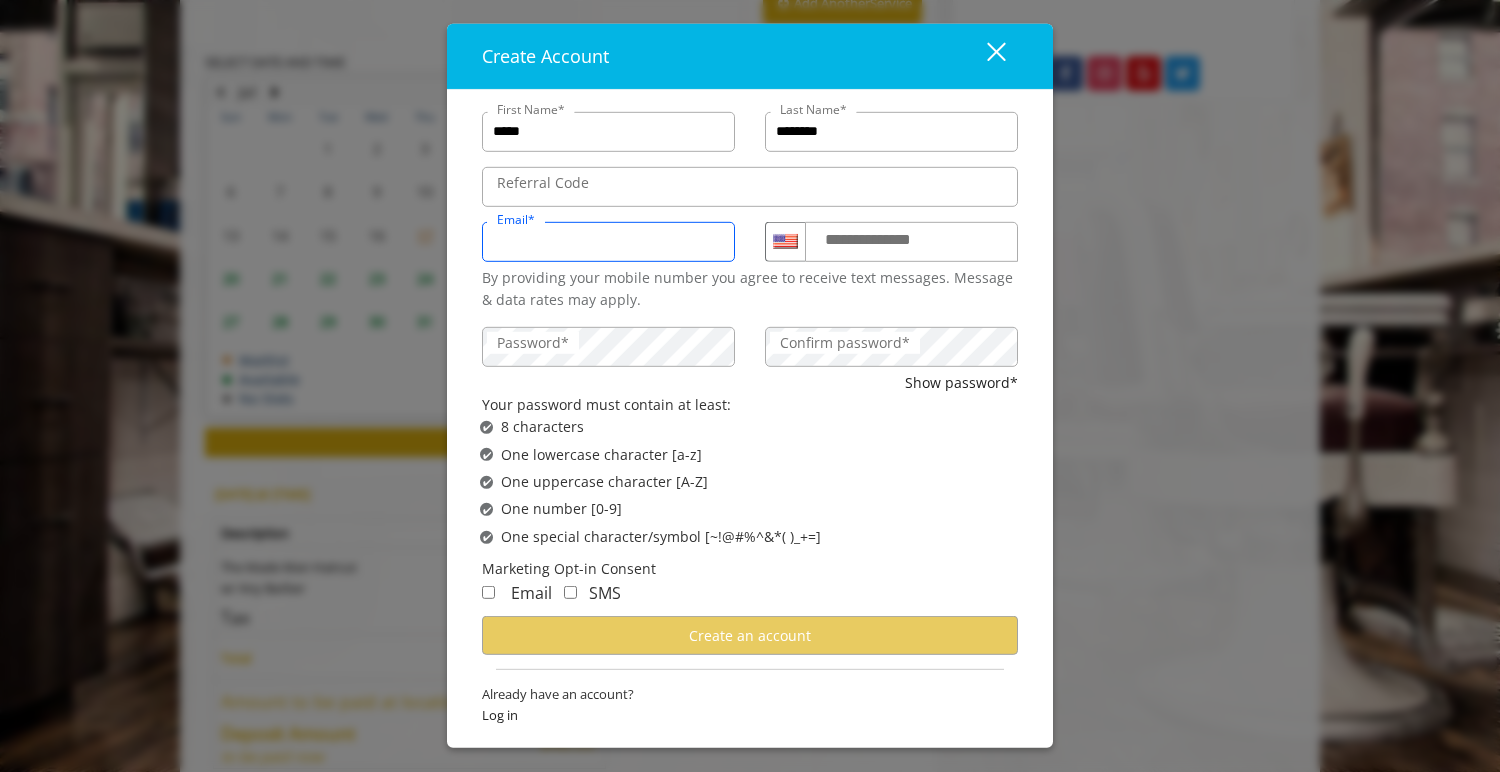 click on "Email*" at bounding box center [608, 242] 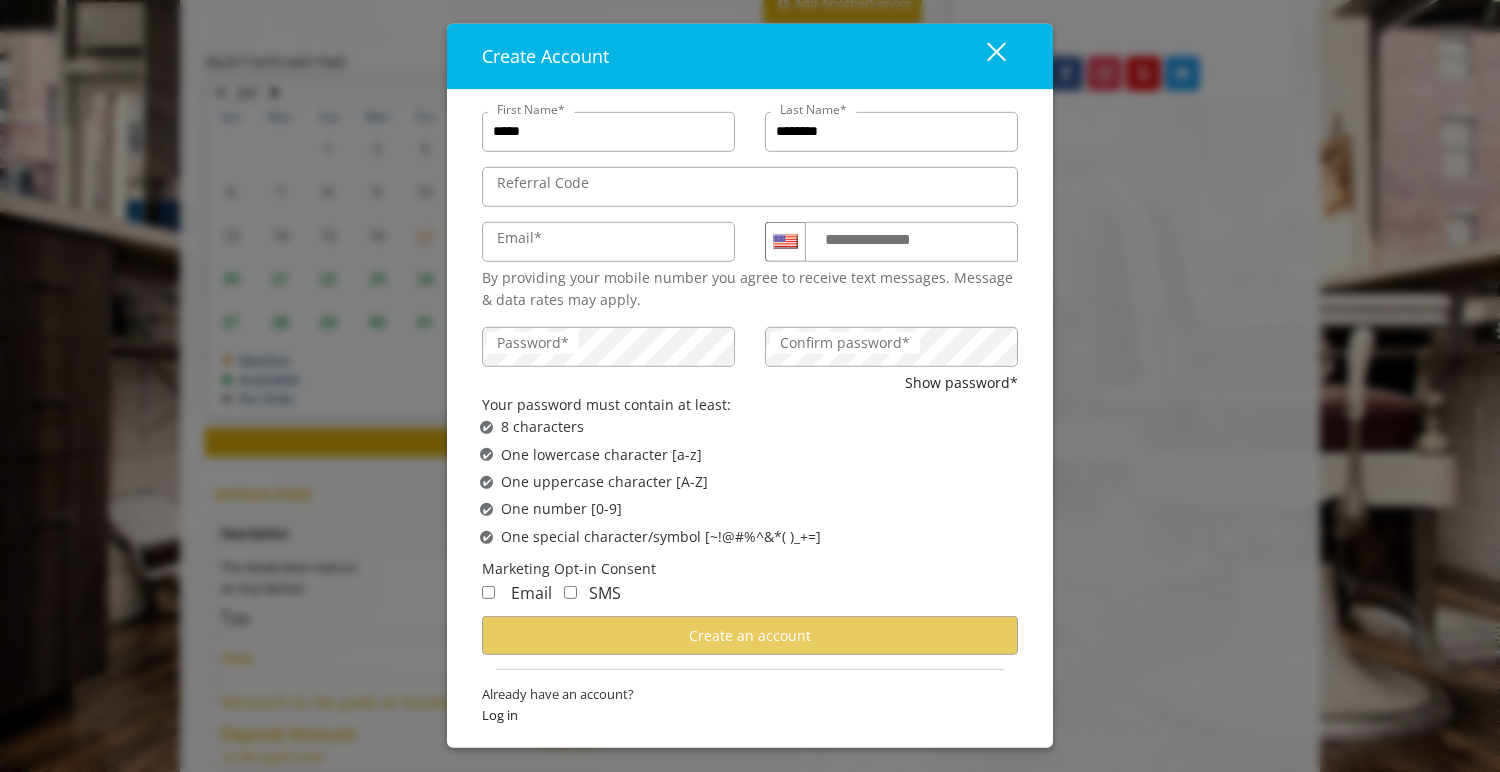 click on "close" at bounding box center [984, 56] 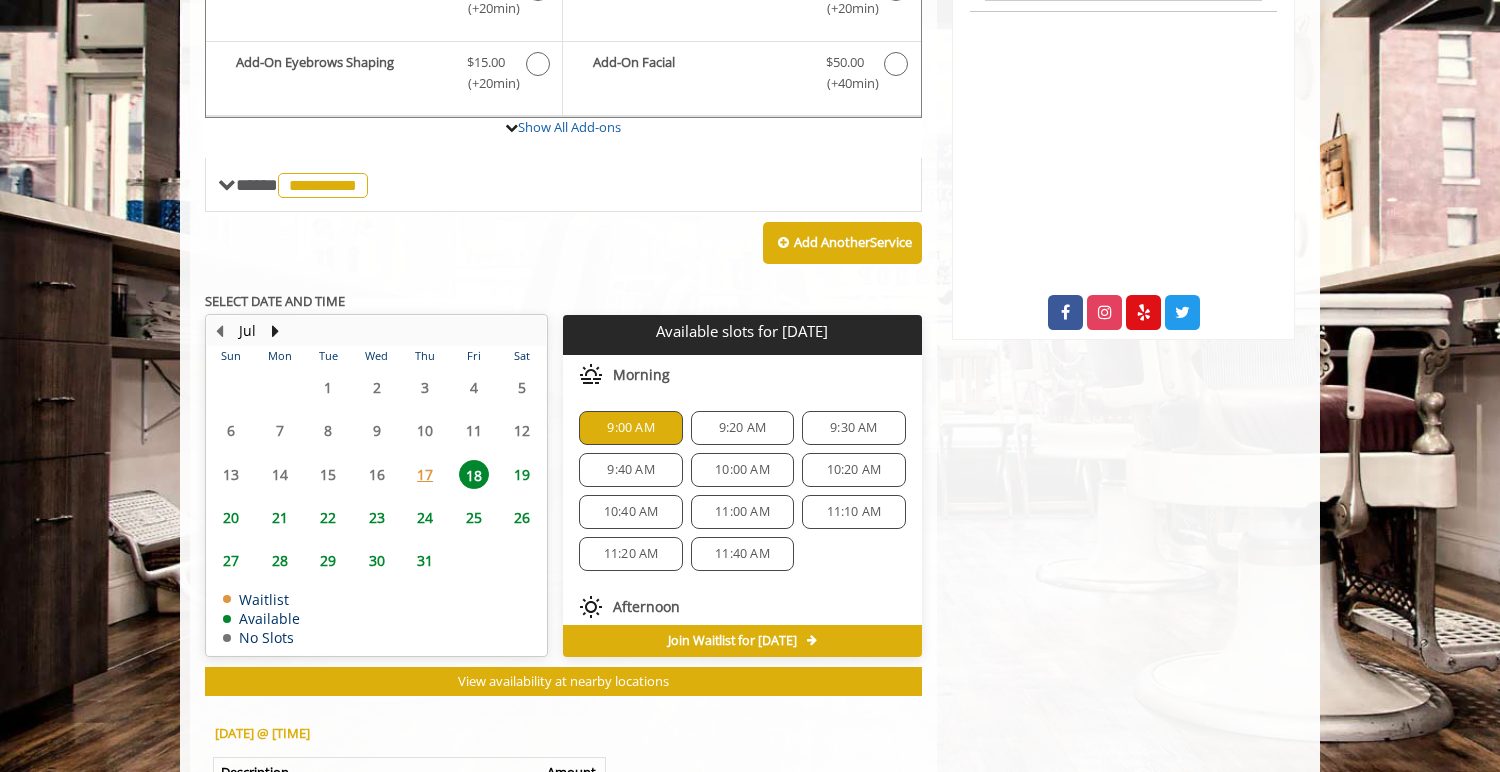 scroll, scrollTop: 667, scrollLeft: 0, axis: vertical 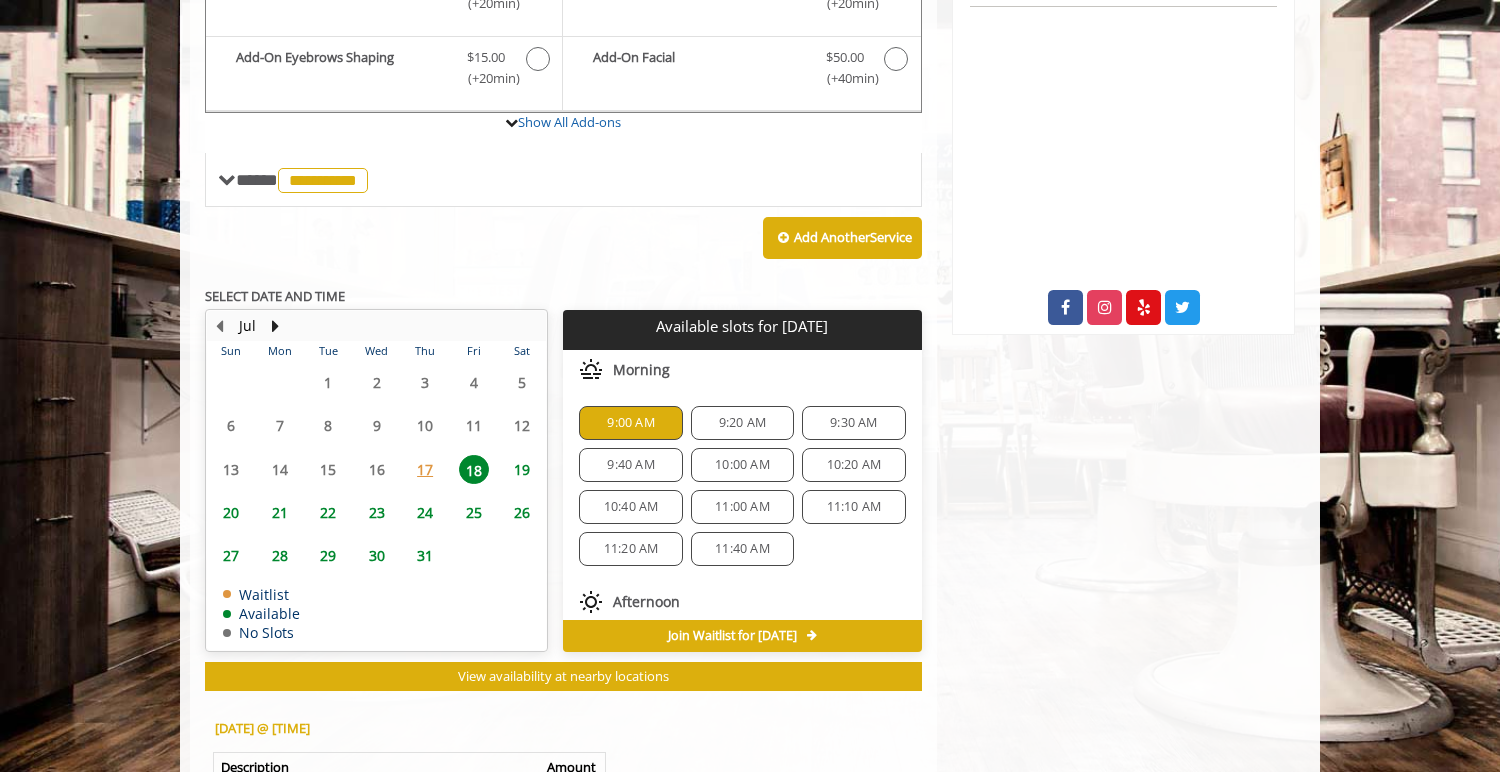 click on "9:00 AM" 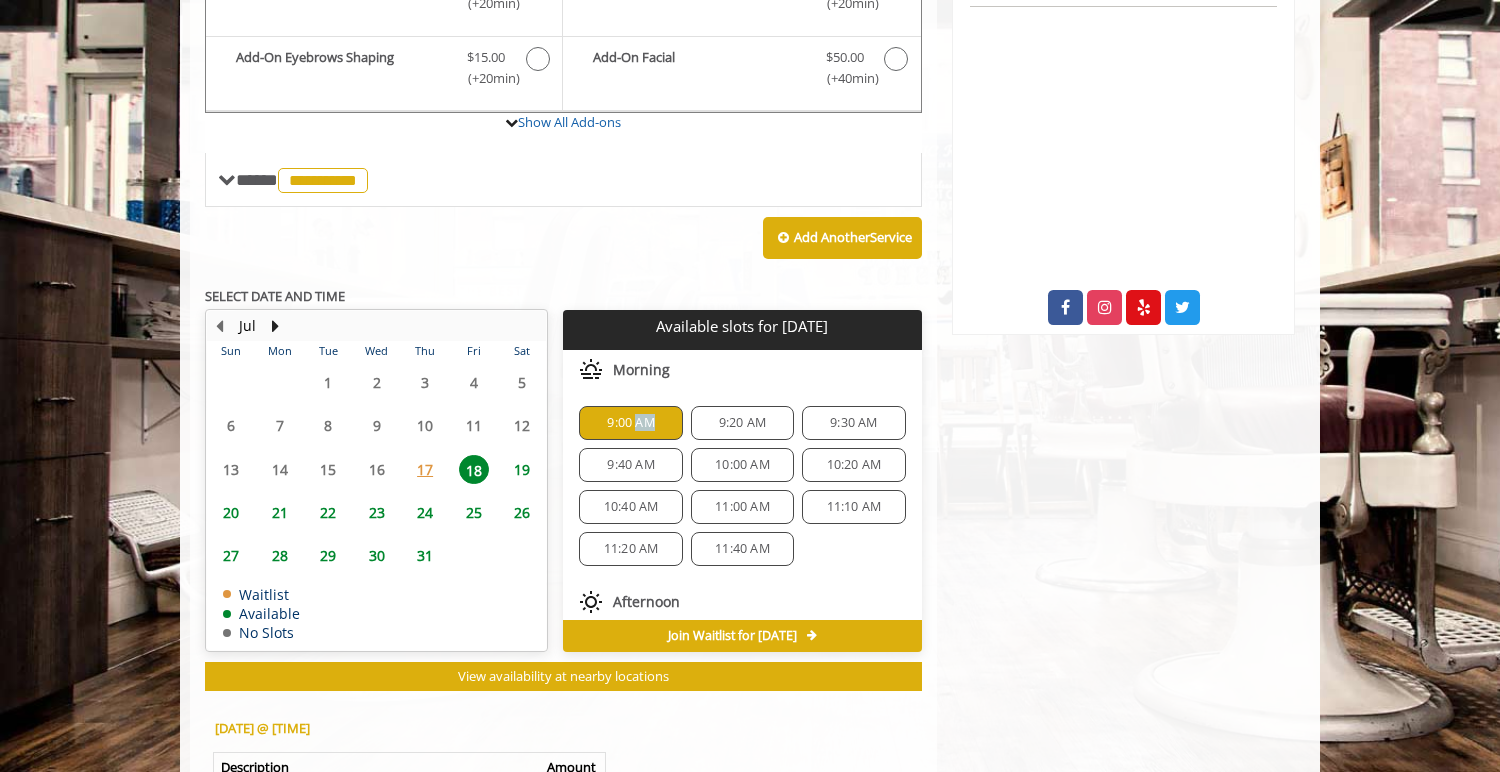 click on "9:00 AM" 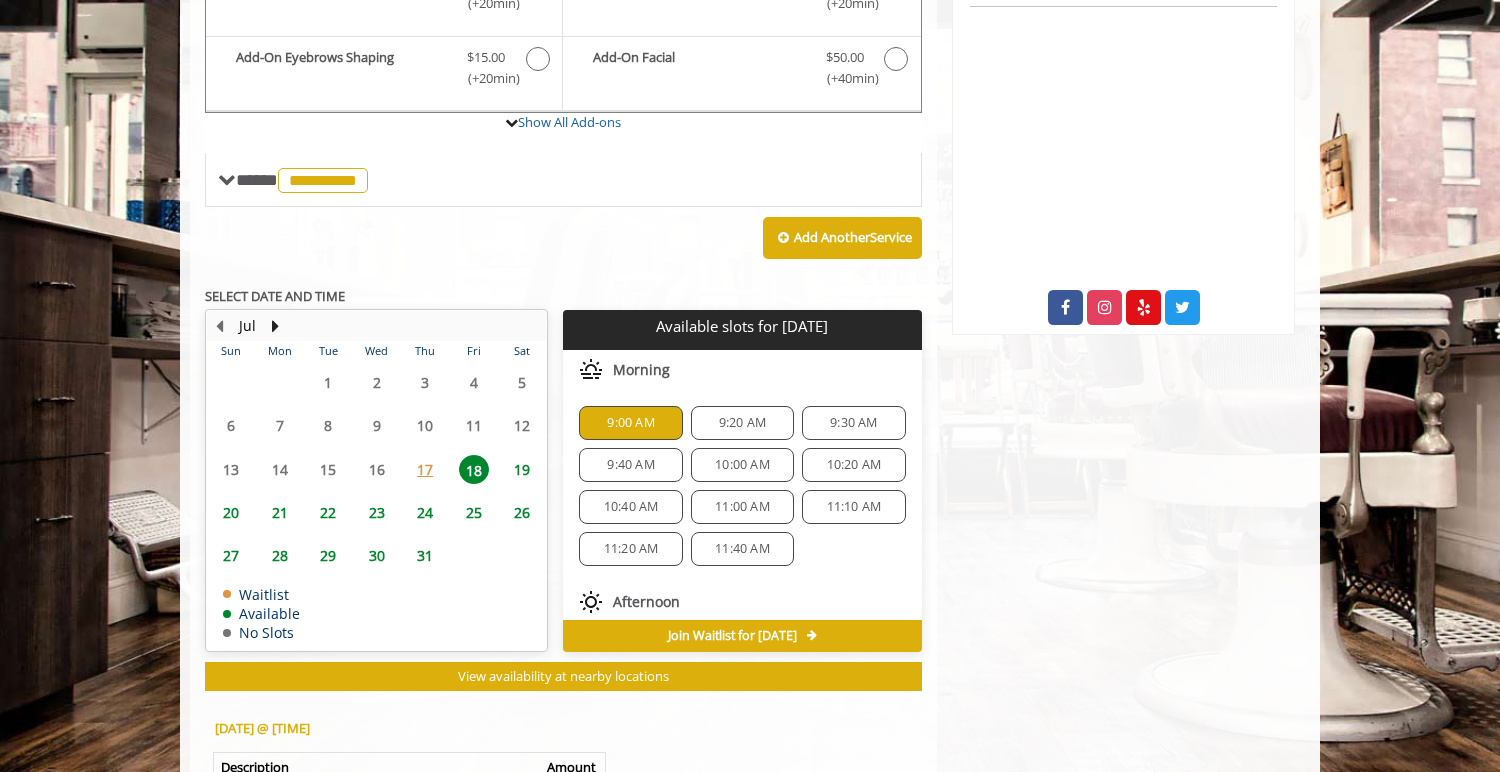 click on "Flatiron
[NUMBER] [STREET], [CITY]
Phone
[PHONE].
Email
info@example.com
Opening Hours
Monday To Friday
8 A.M - 8 P.M
Saturday
8 A.M - 7 P.M
Sunday
10 A.M - 7 P.M" 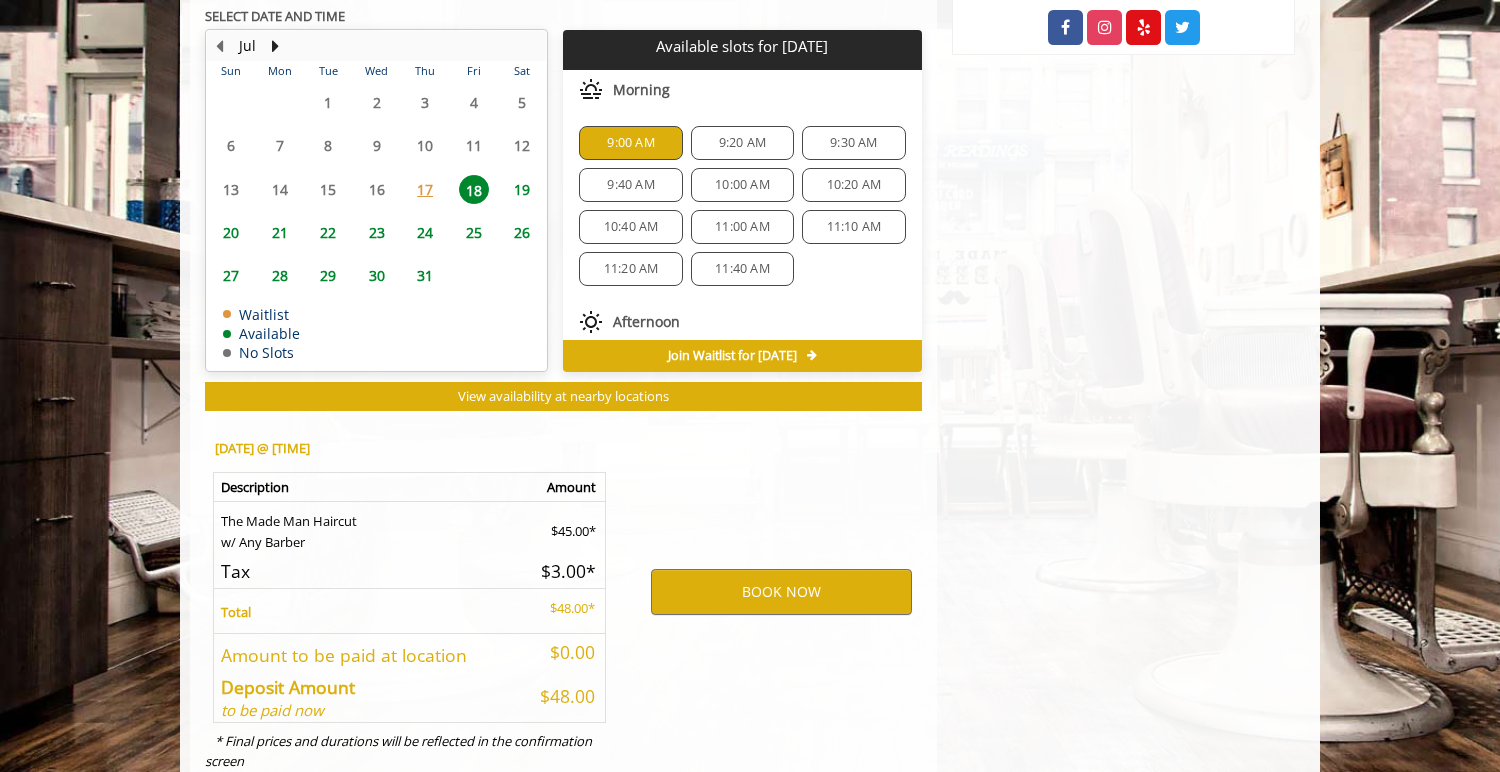 scroll, scrollTop: 973, scrollLeft: 0, axis: vertical 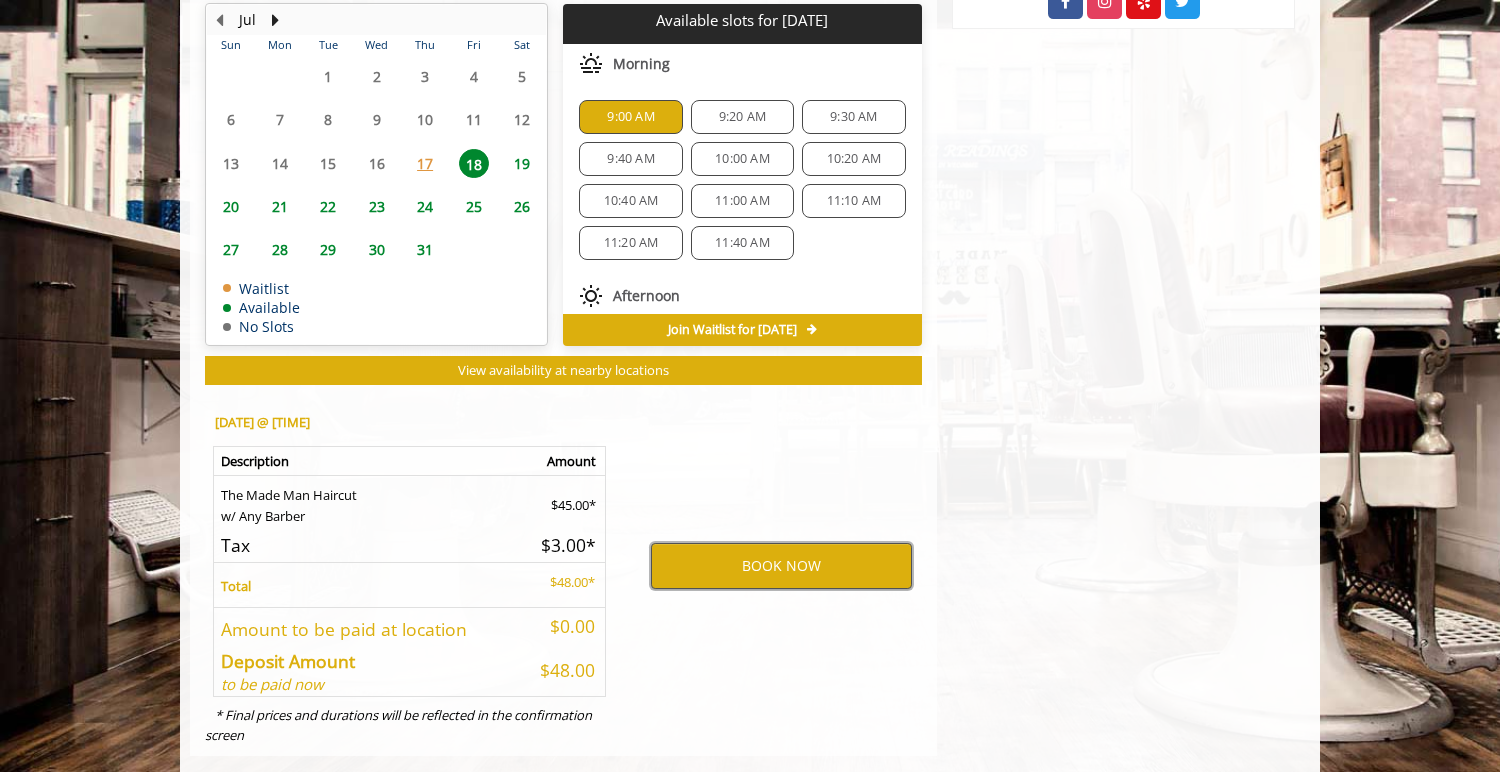 click on "BOOK NOW" at bounding box center [781, 566] 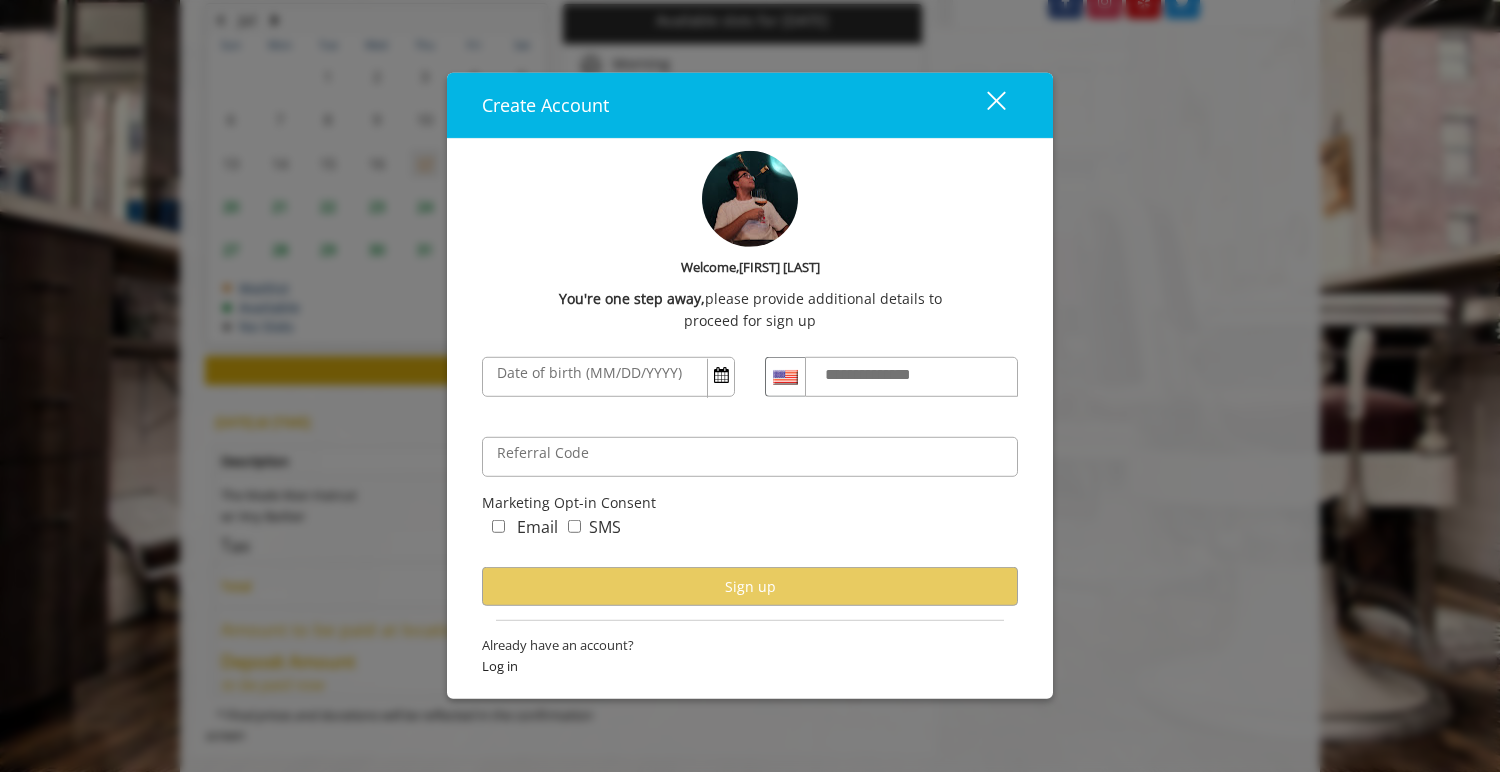 scroll, scrollTop: 1006, scrollLeft: 0, axis: vertical 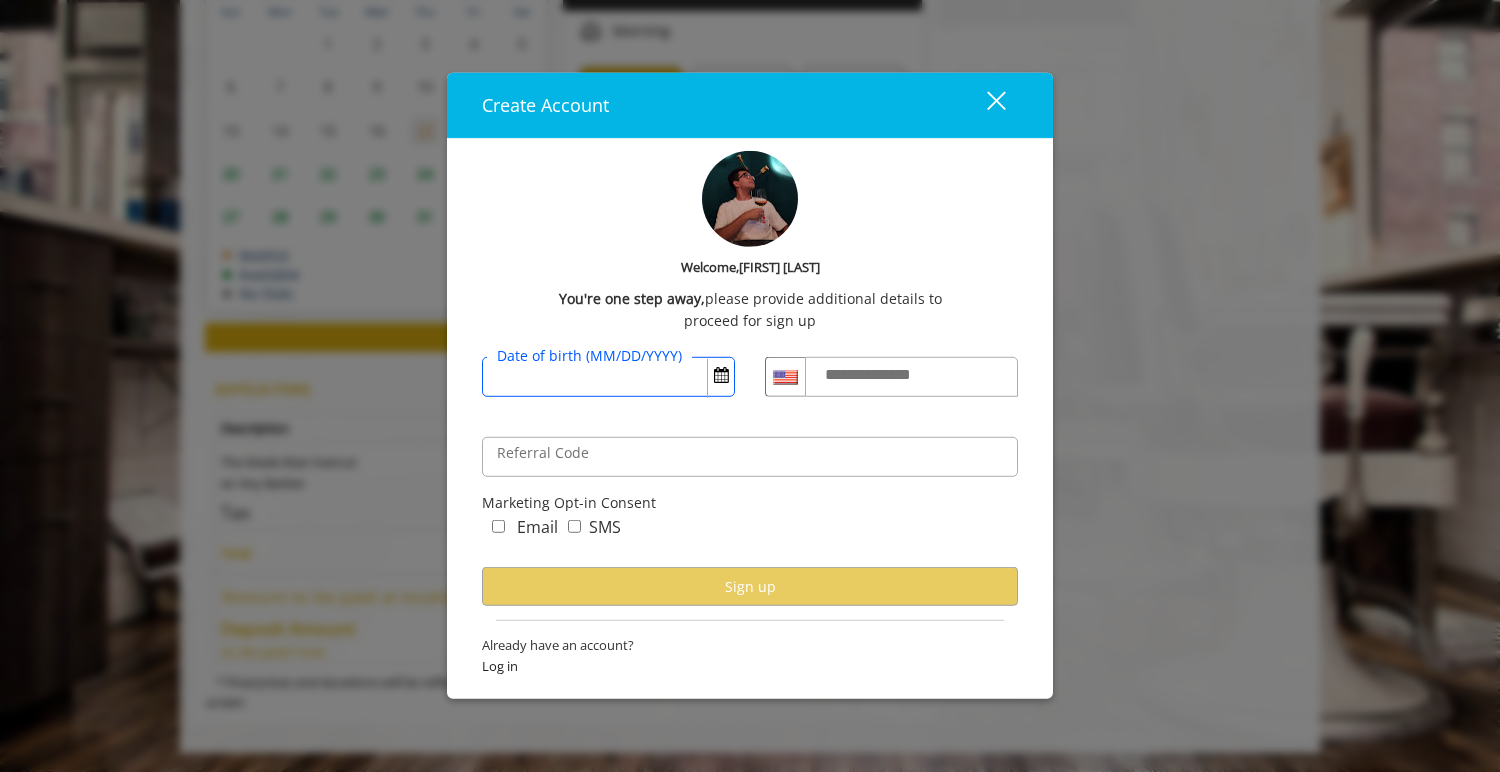 click on "Date of birth (MM/DD/YYYY)" at bounding box center [608, 377] 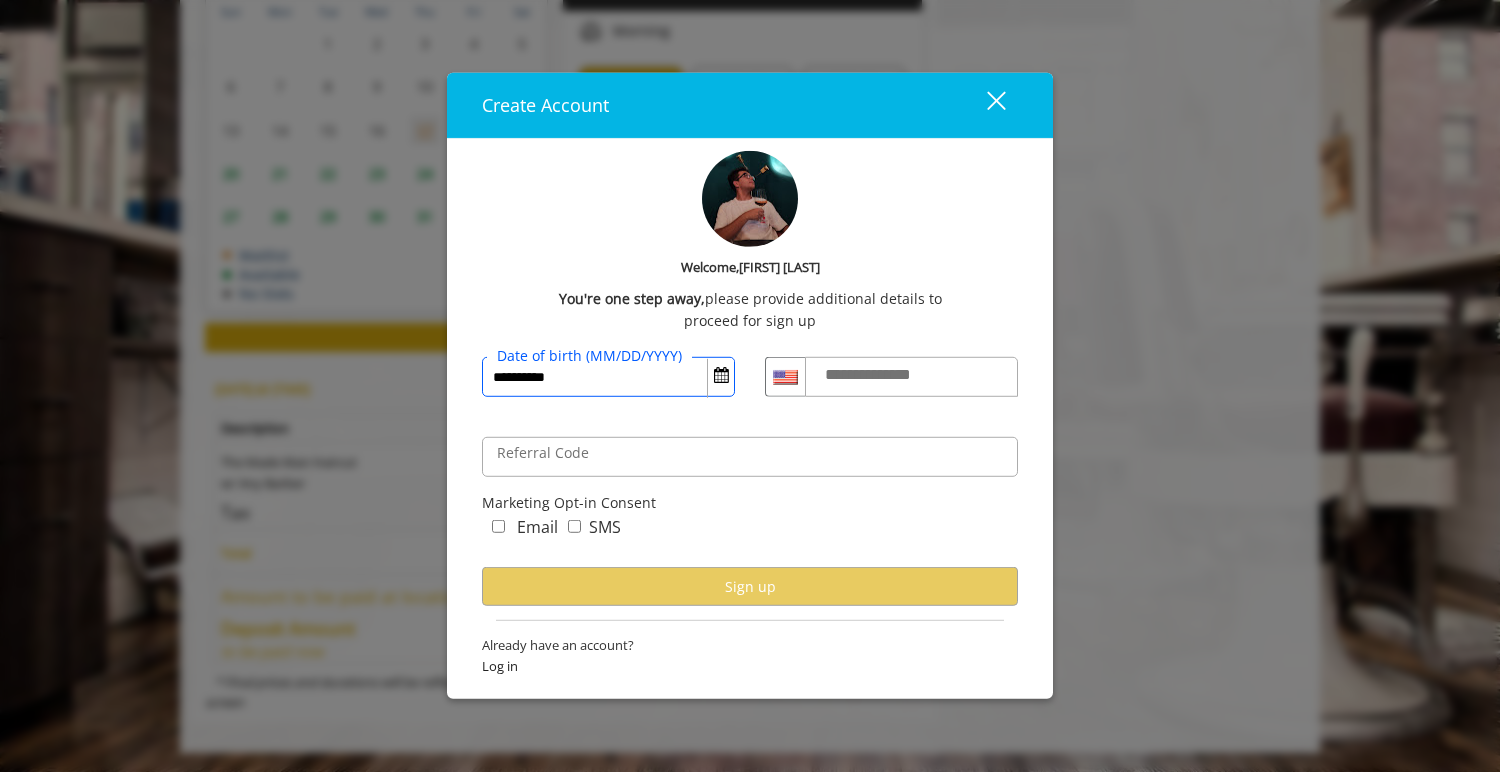 type on "**********" 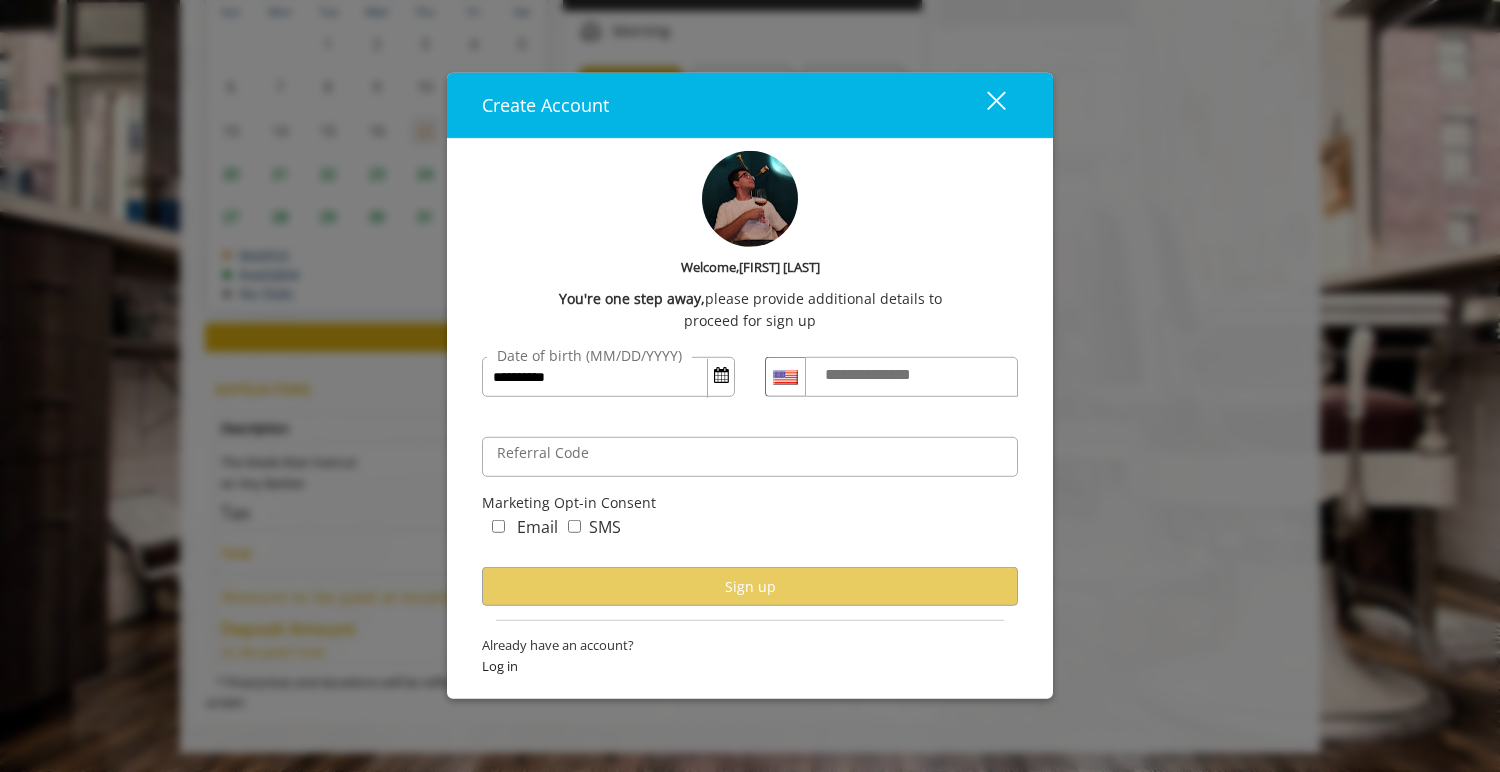 click on "**********" at bounding box center [887, 375] 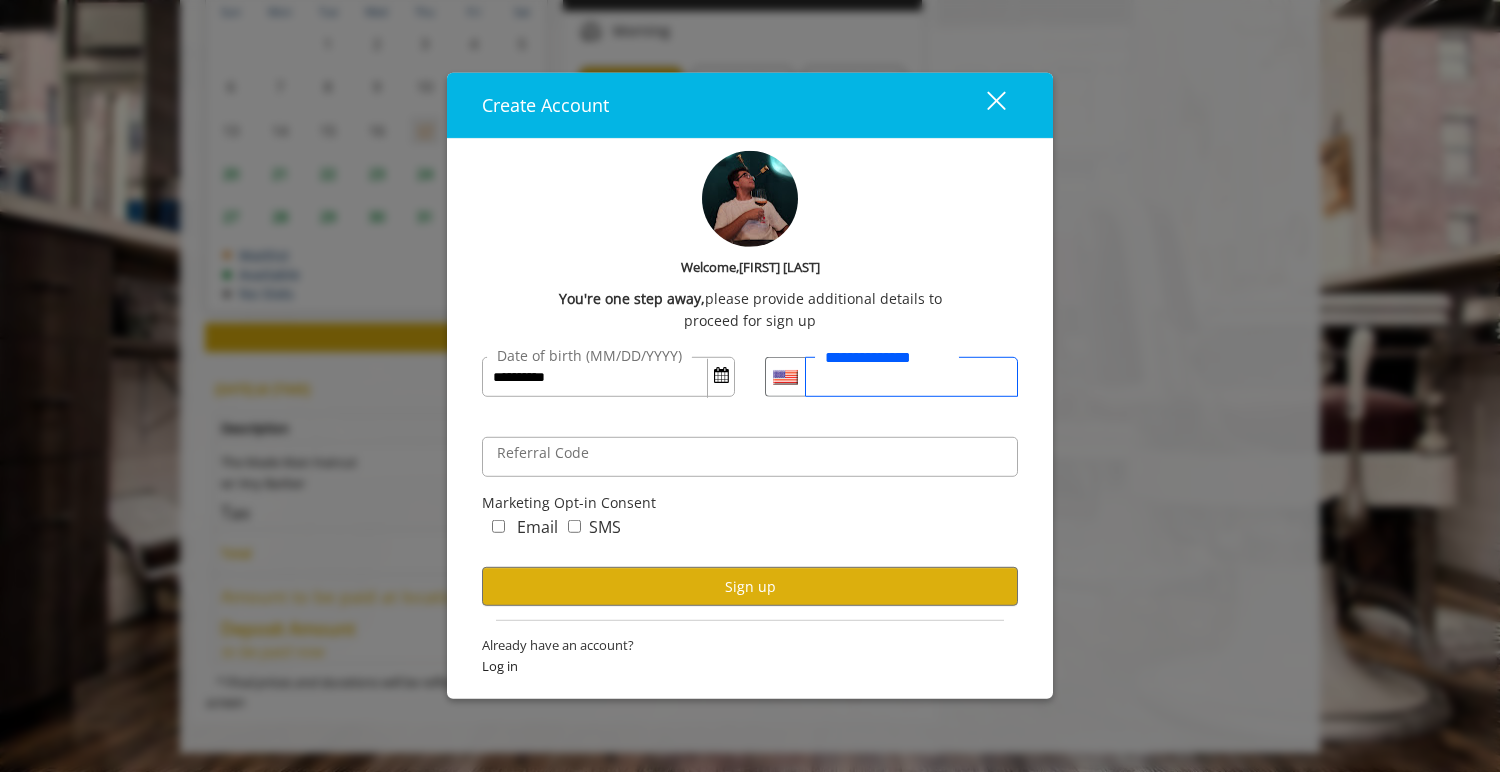 type on "**********" 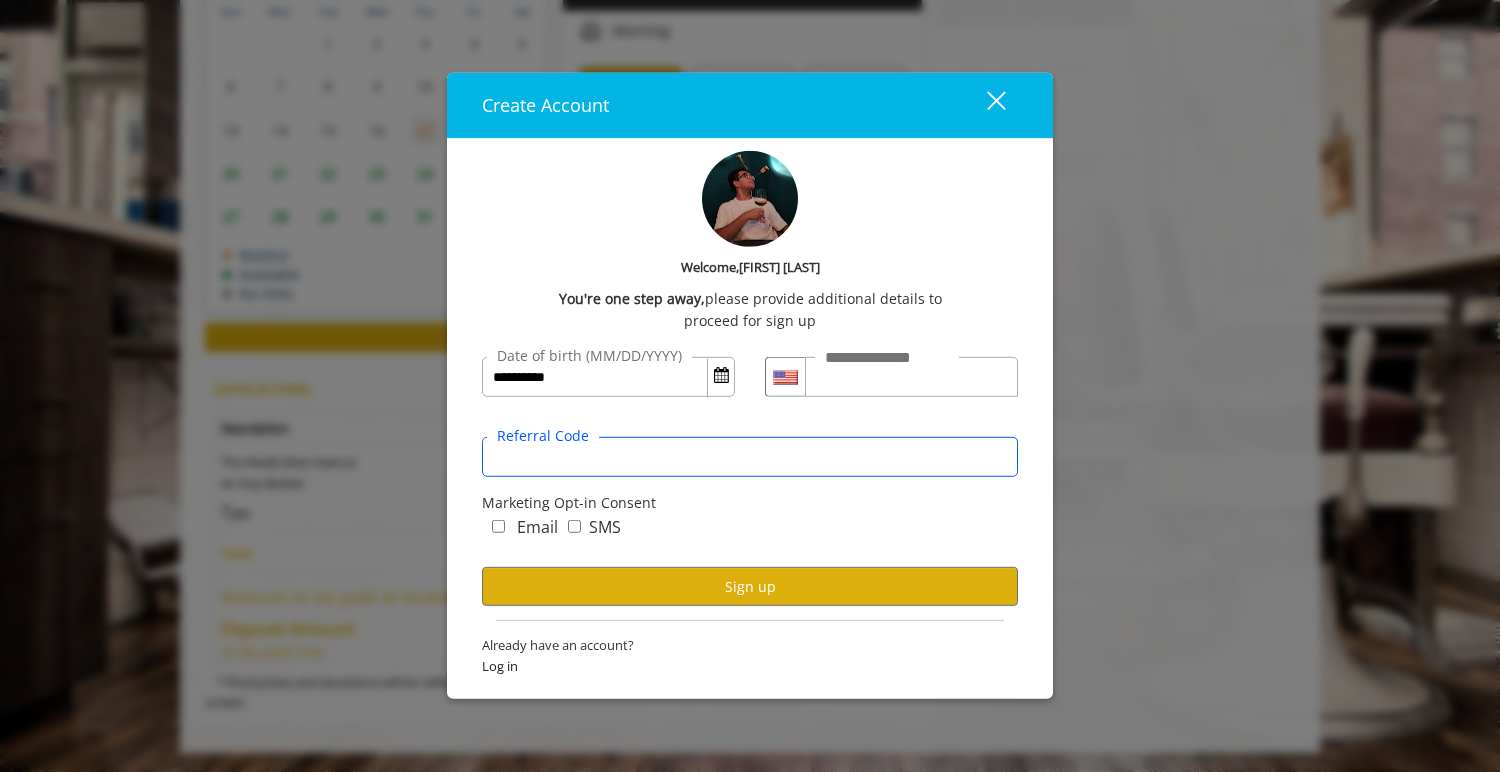 click on "Referral Code" at bounding box center (750, 457) 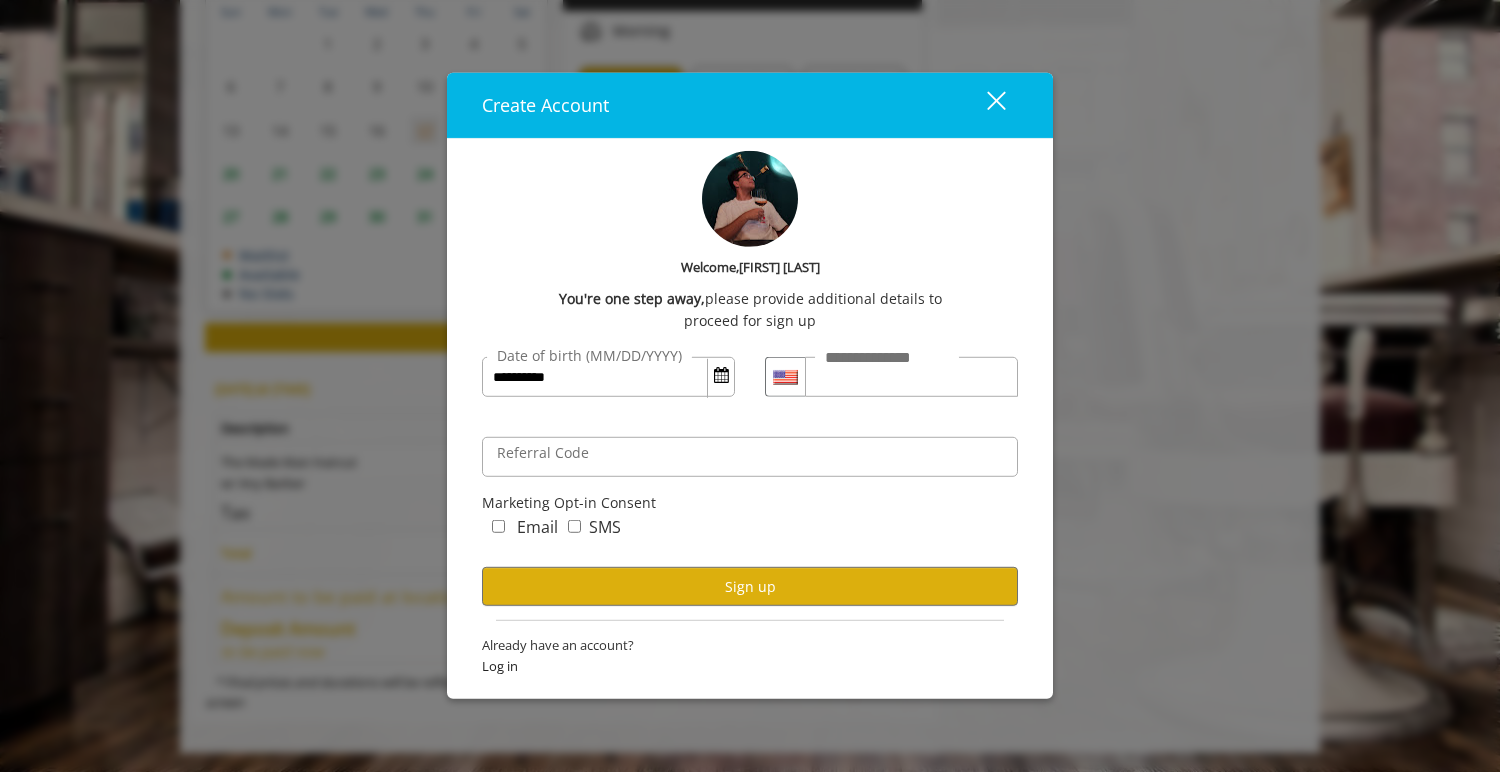 click on "Email    SMS" at bounding box center [750, 540] 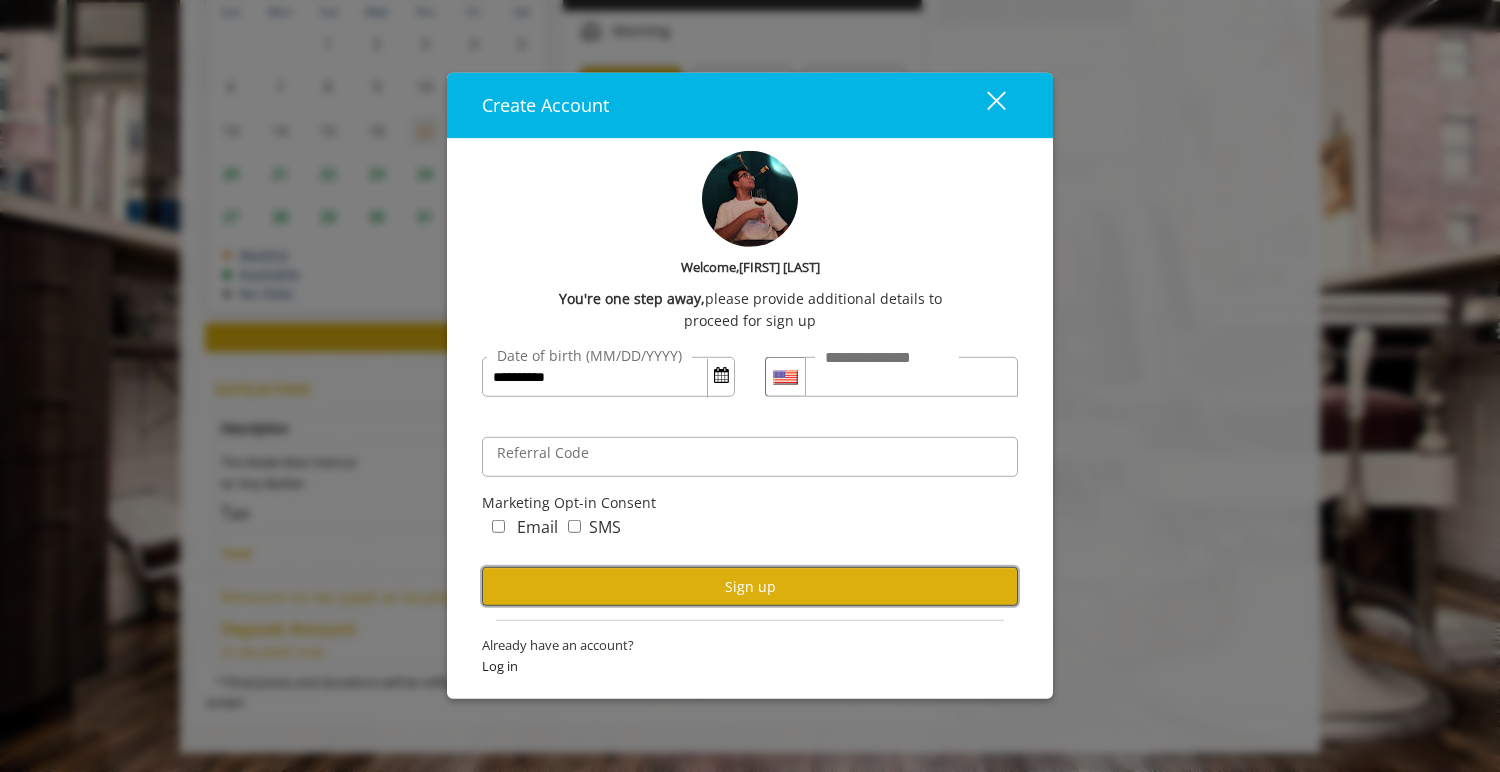click on "Sign up" at bounding box center (750, 586) 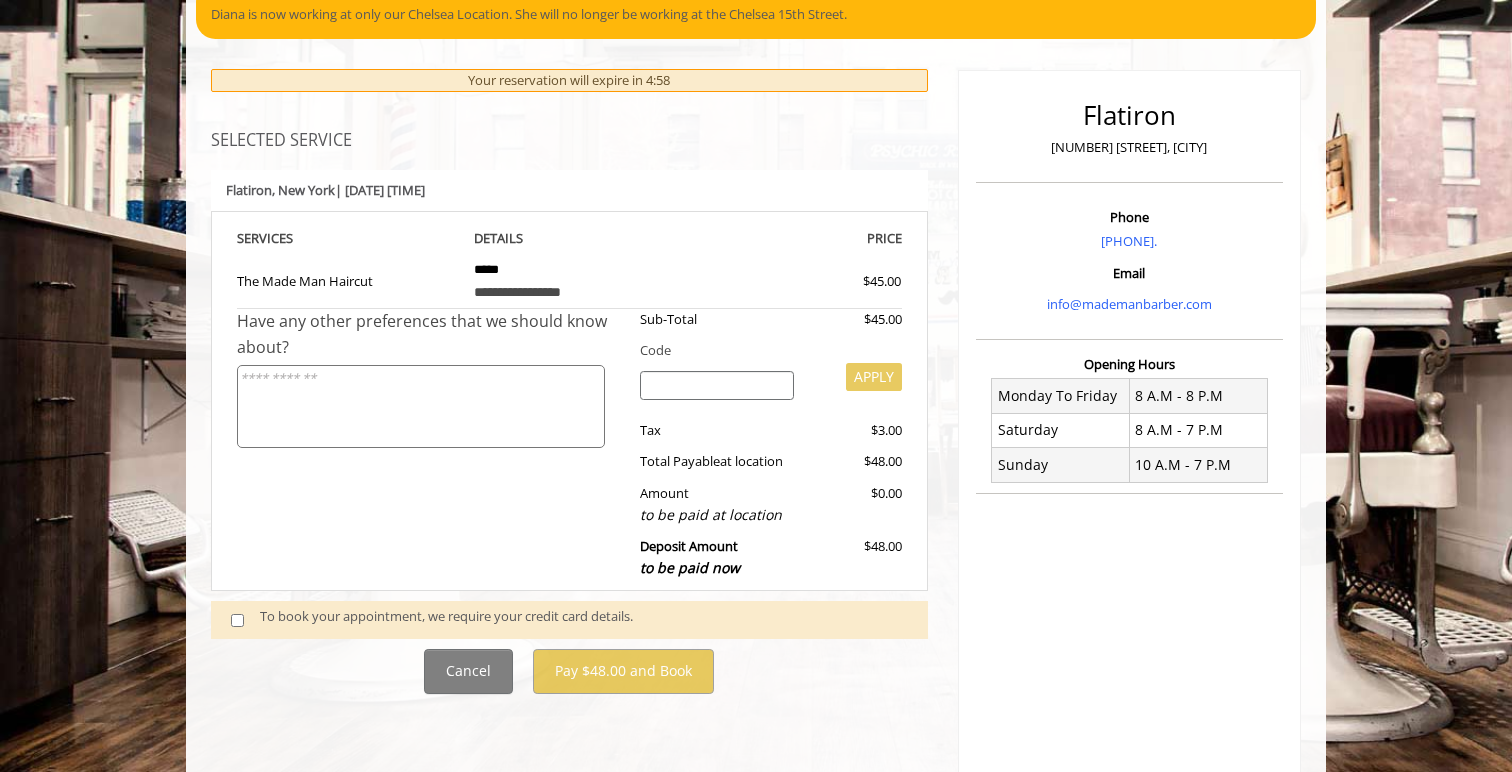 scroll, scrollTop: 183, scrollLeft: 0, axis: vertical 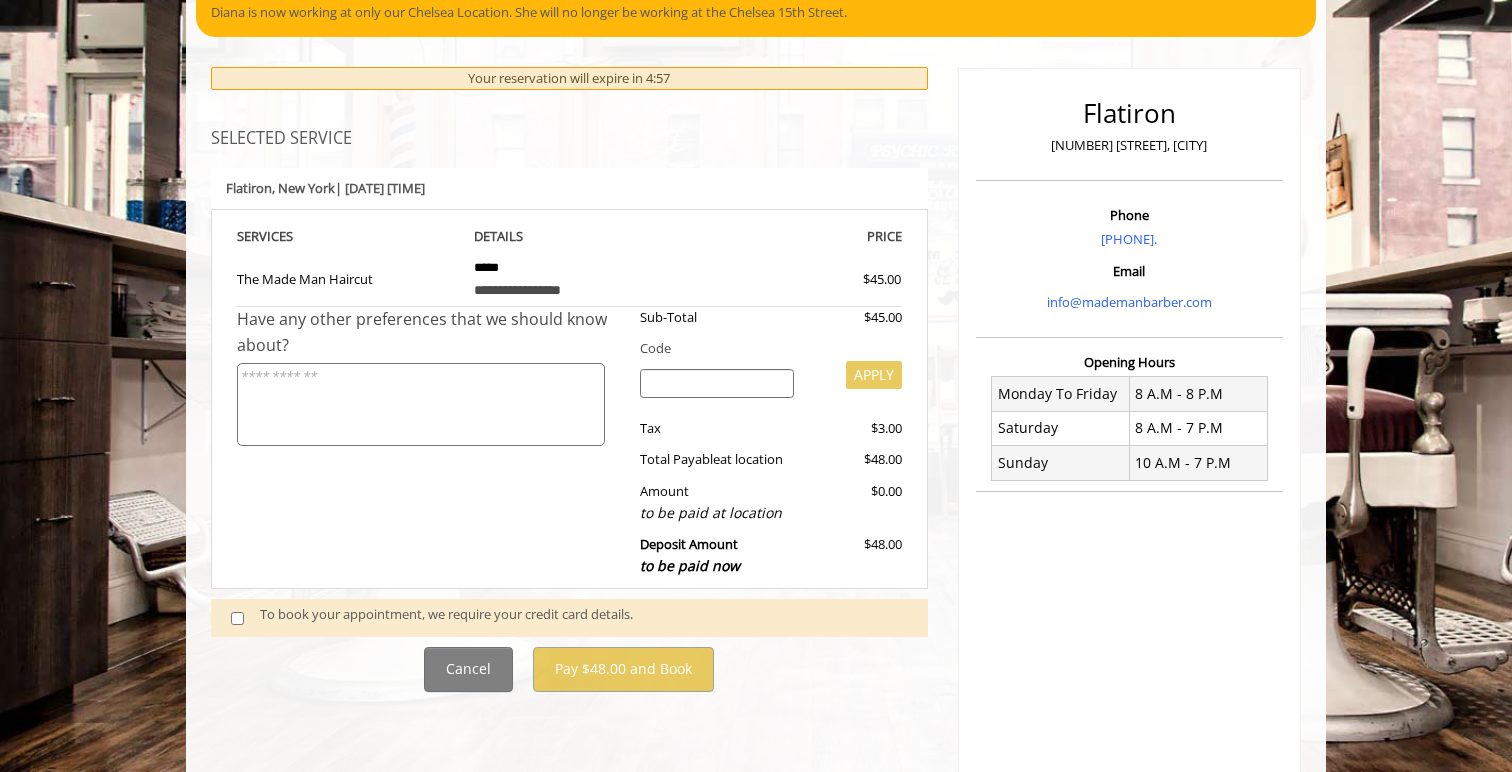click at bounding box center [717, 384] 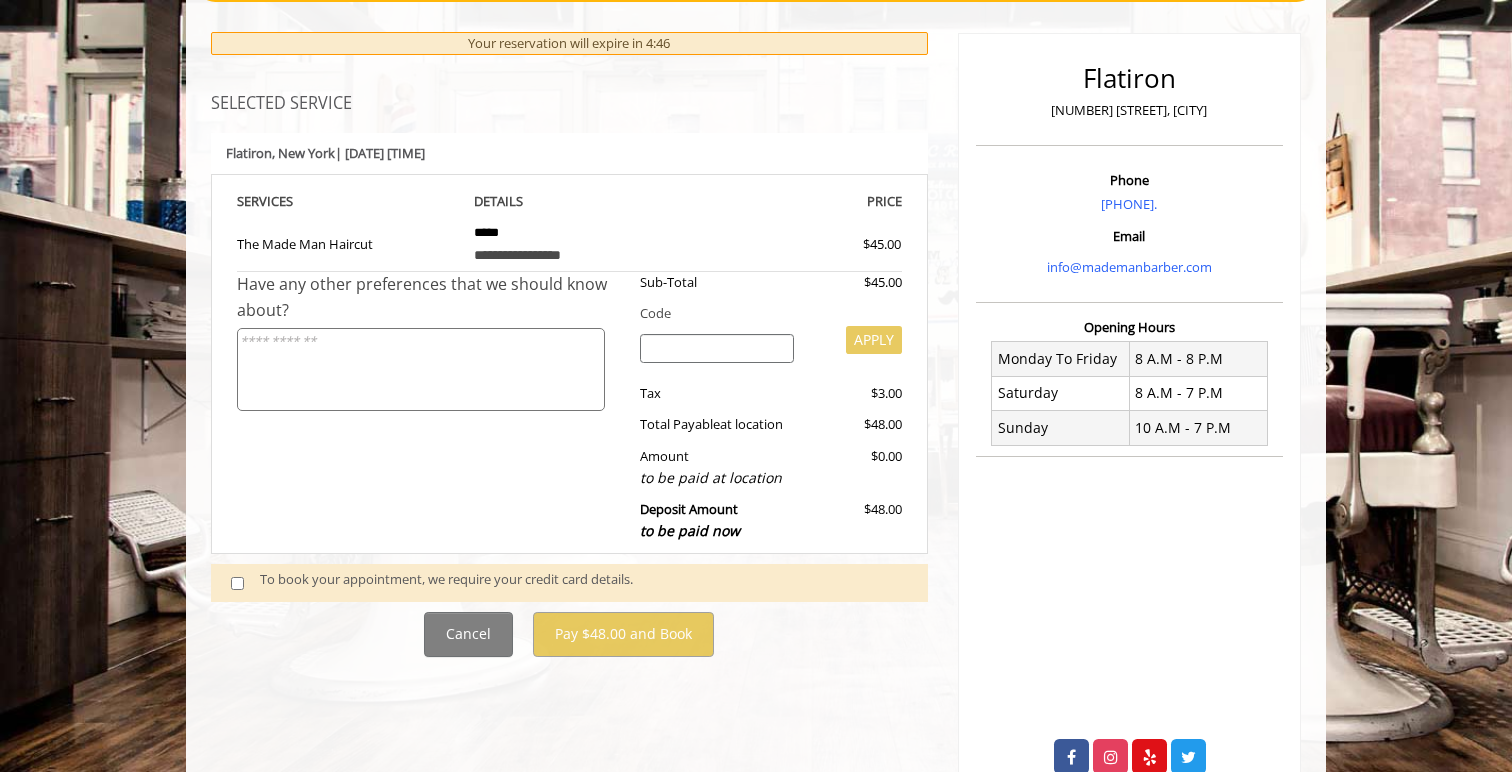 scroll, scrollTop: 220, scrollLeft: 0, axis: vertical 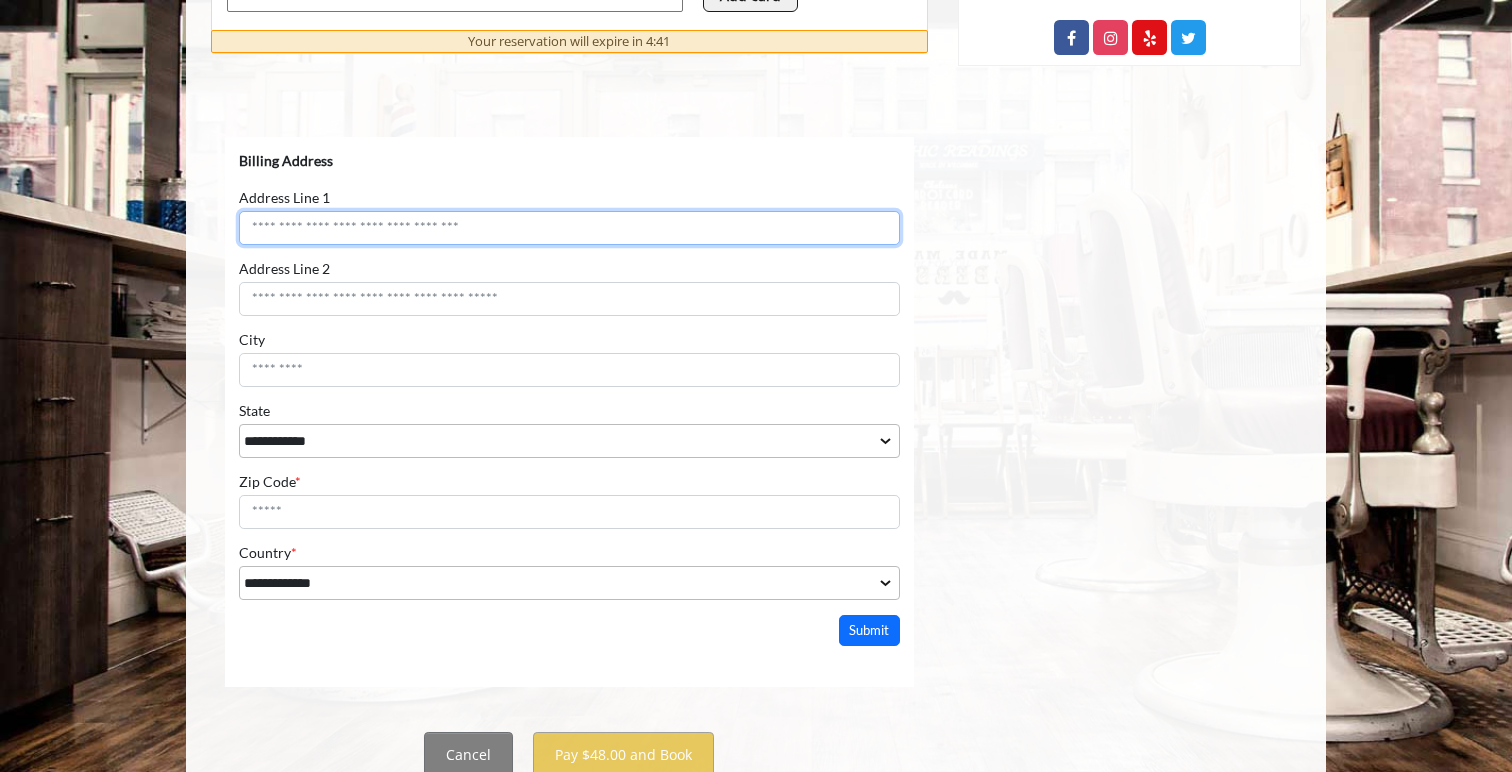 click on "Address Line 1" at bounding box center (569, 228) 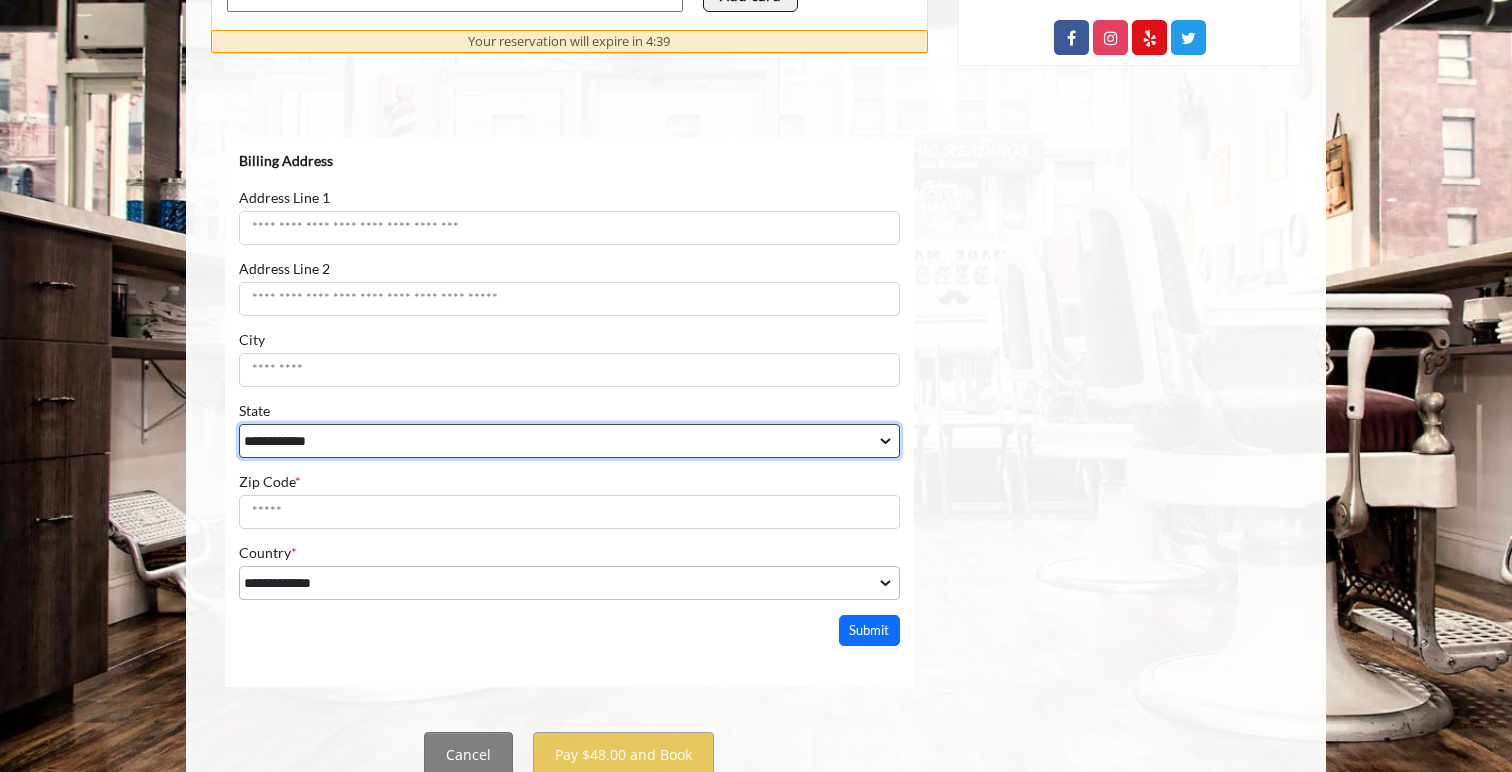 click on "**********" at bounding box center (569, 441) 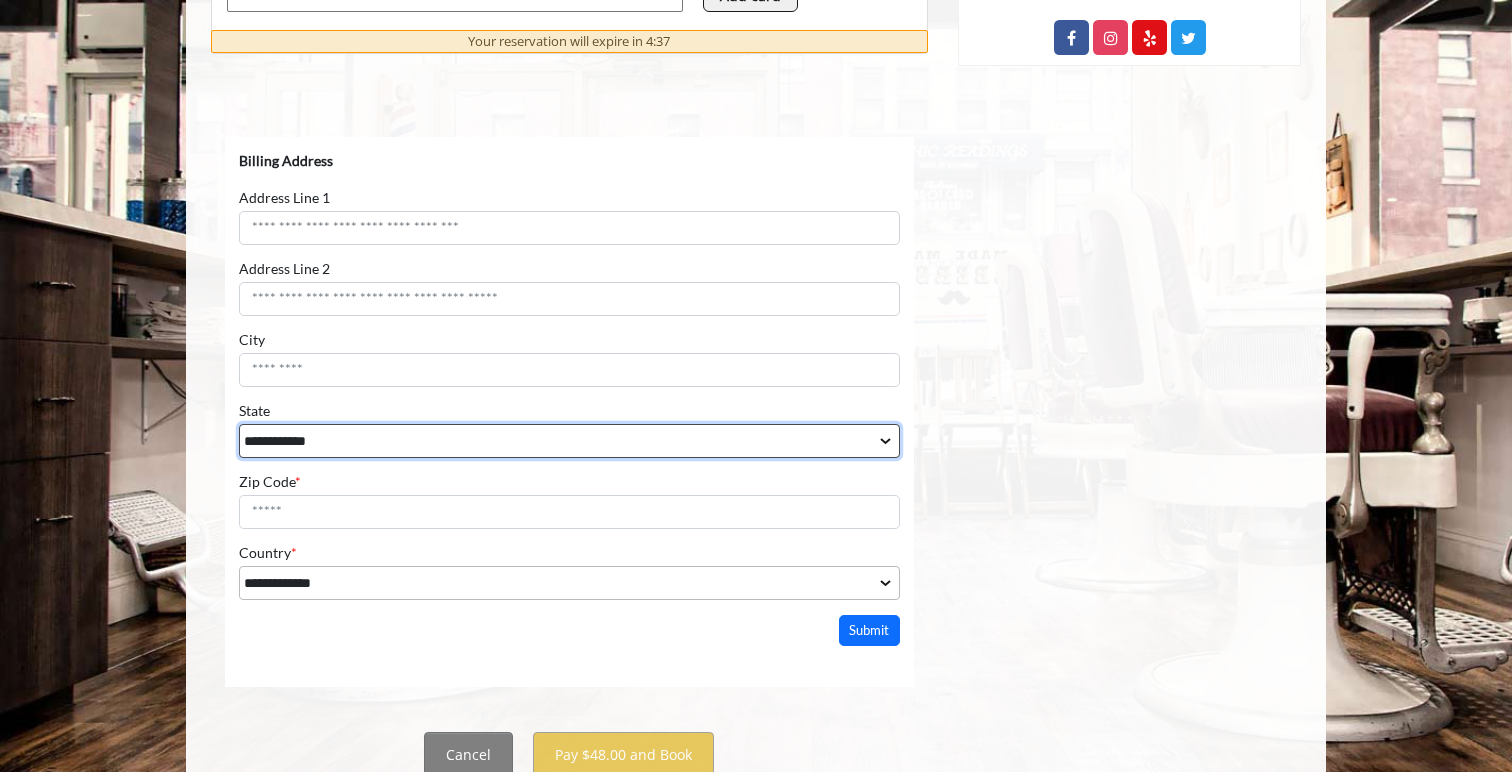 click on "**********" at bounding box center [569, 441] 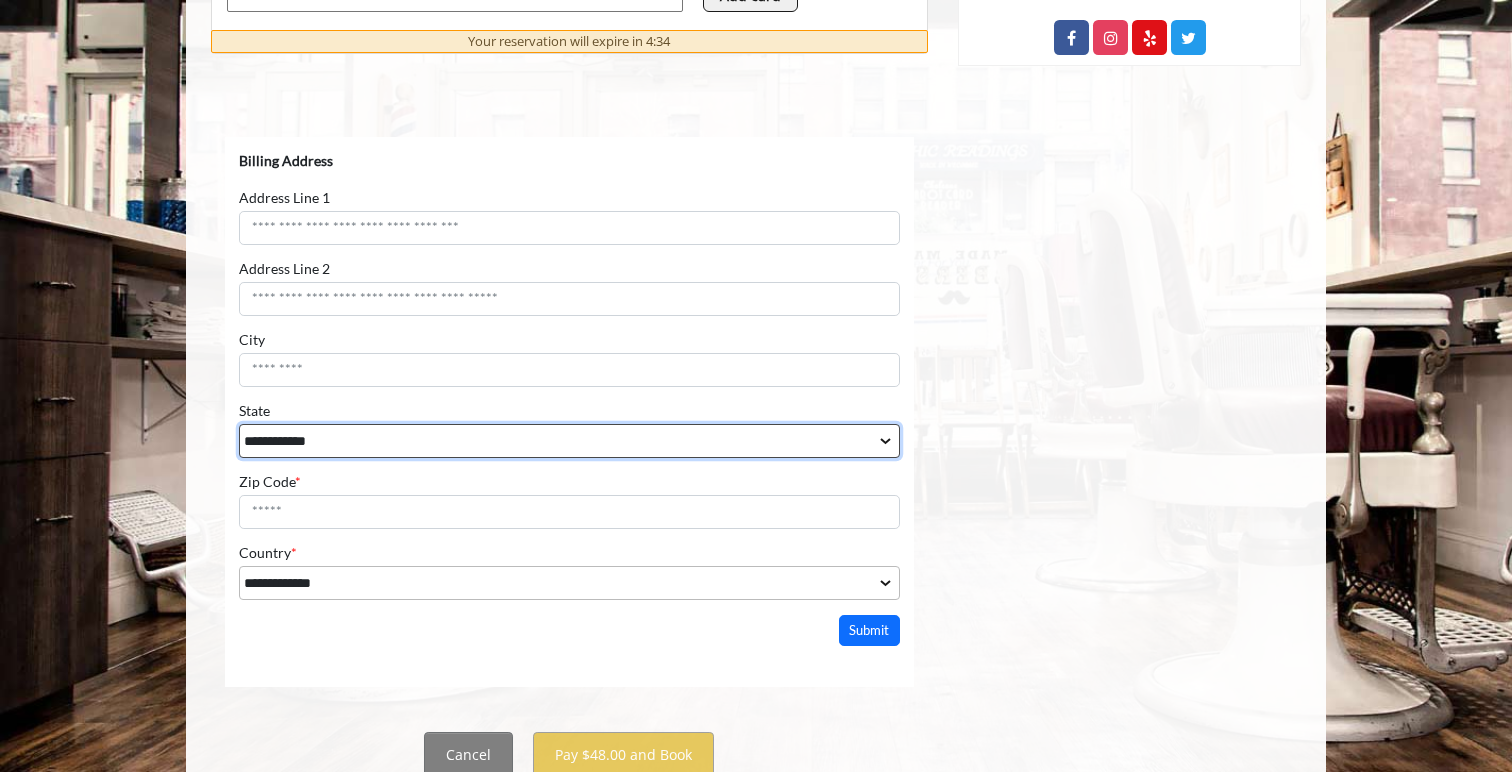 select on "**" 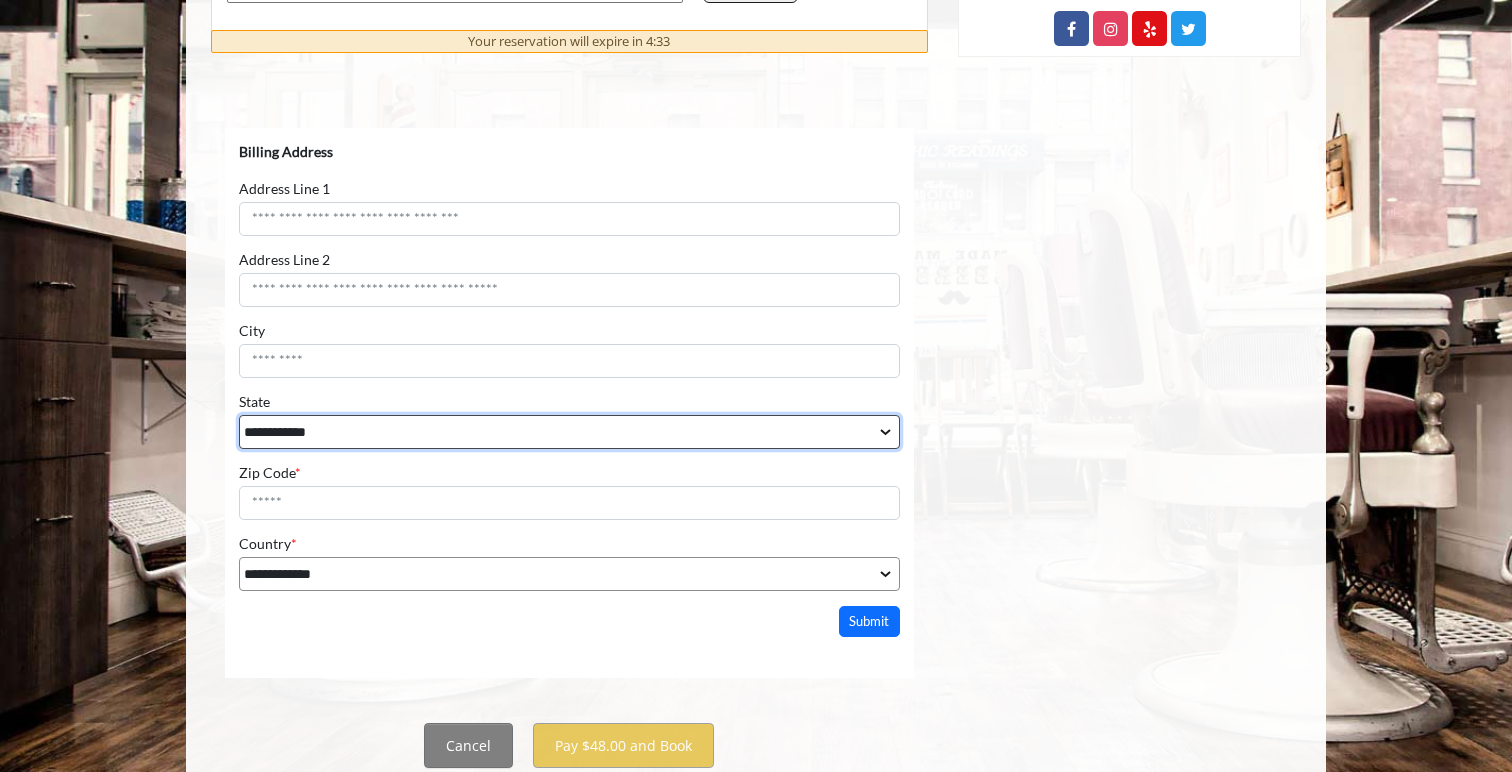 scroll, scrollTop: 945, scrollLeft: 0, axis: vertical 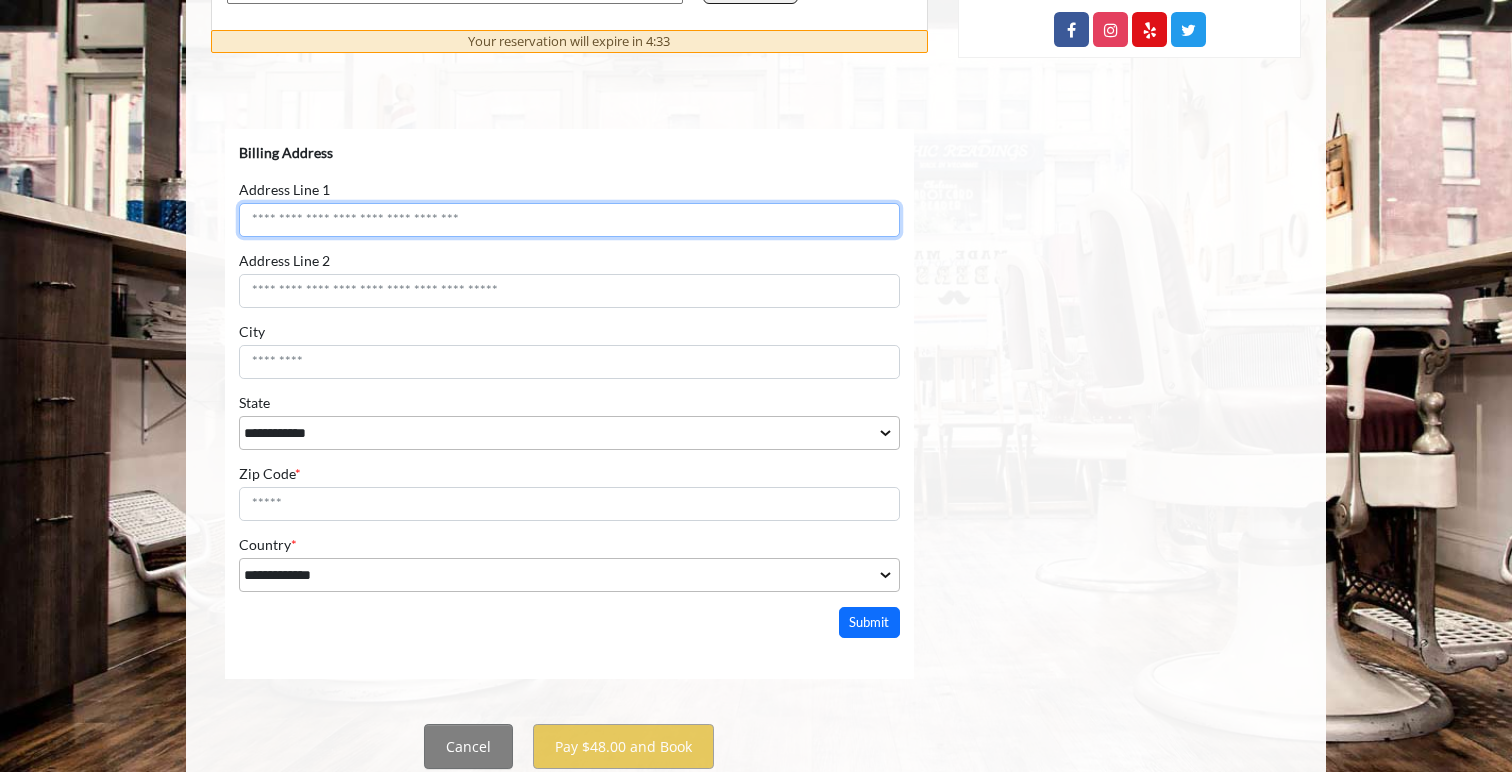 click on "Address Line 1" at bounding box center [569, 220] 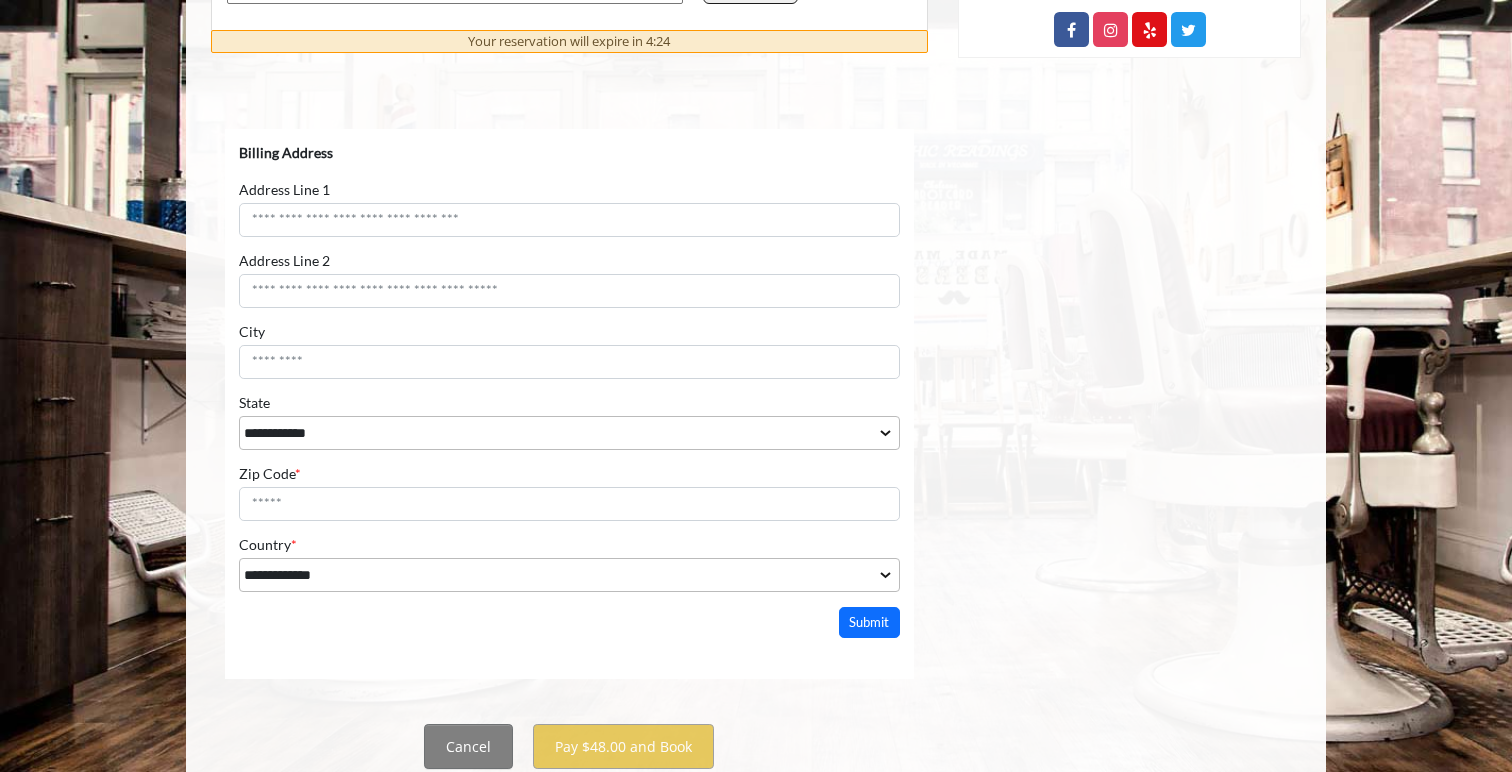 click on "**********" at bounding box center [569, 422] 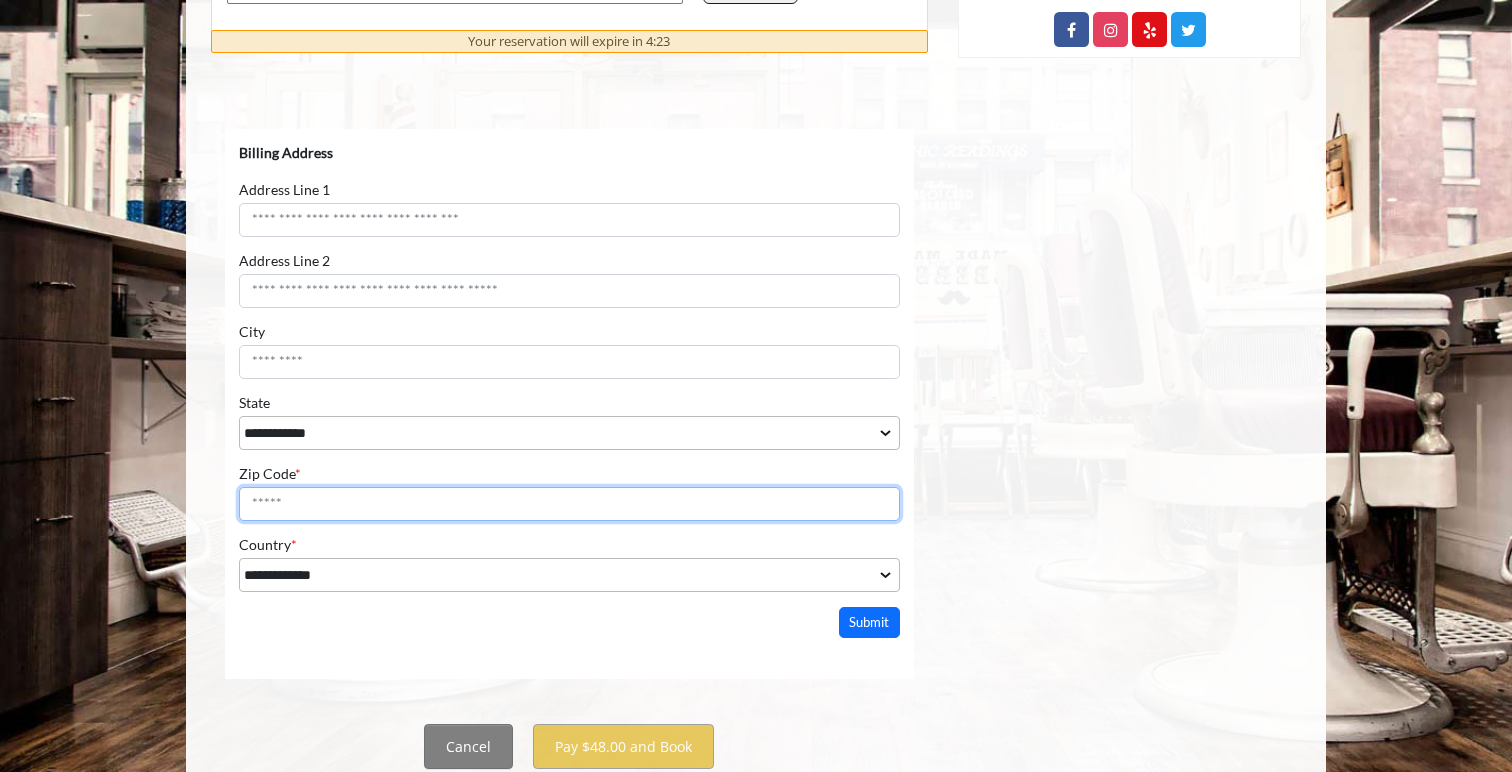 click on "Zip Code  *" at bounding box center [569, 504] 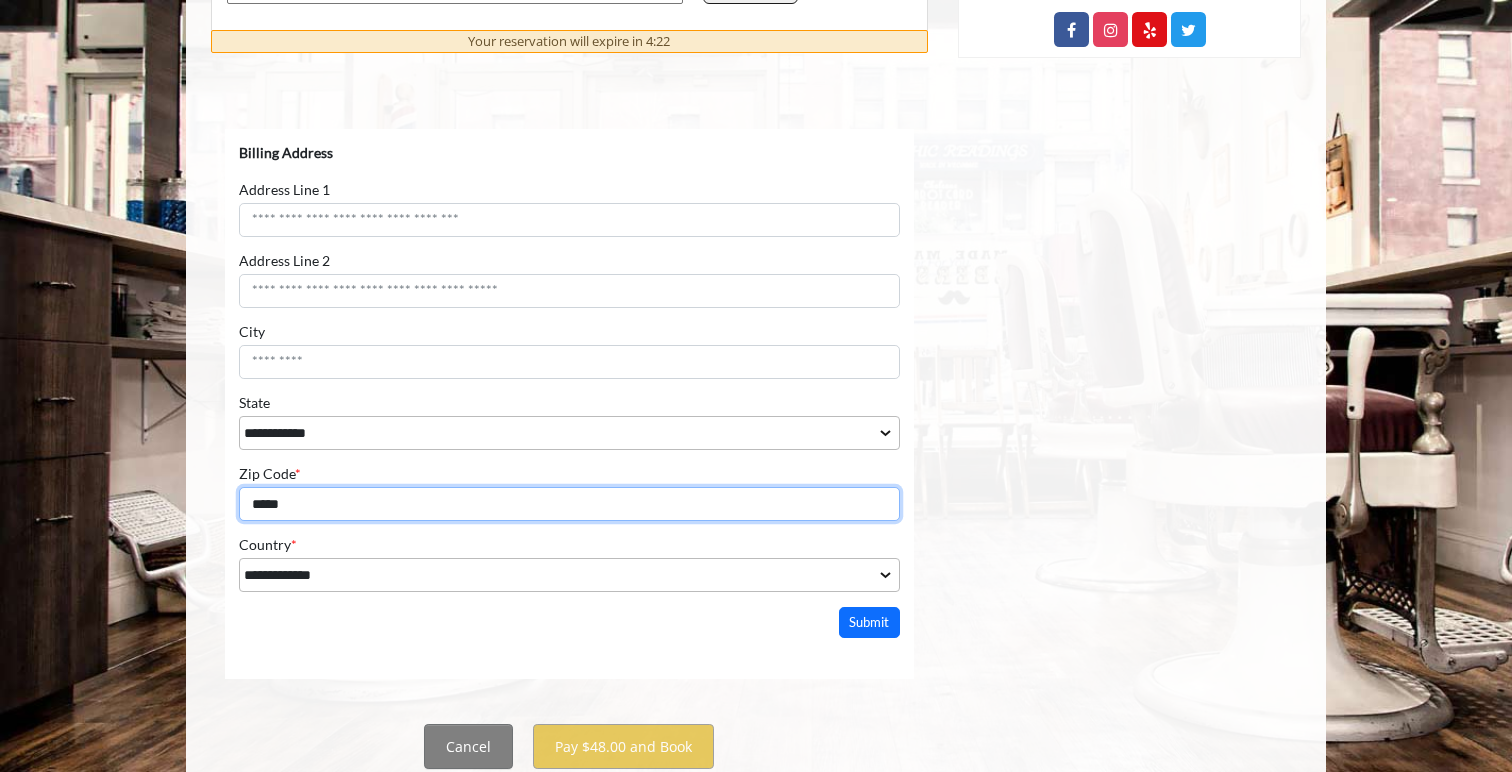 type on "*****" 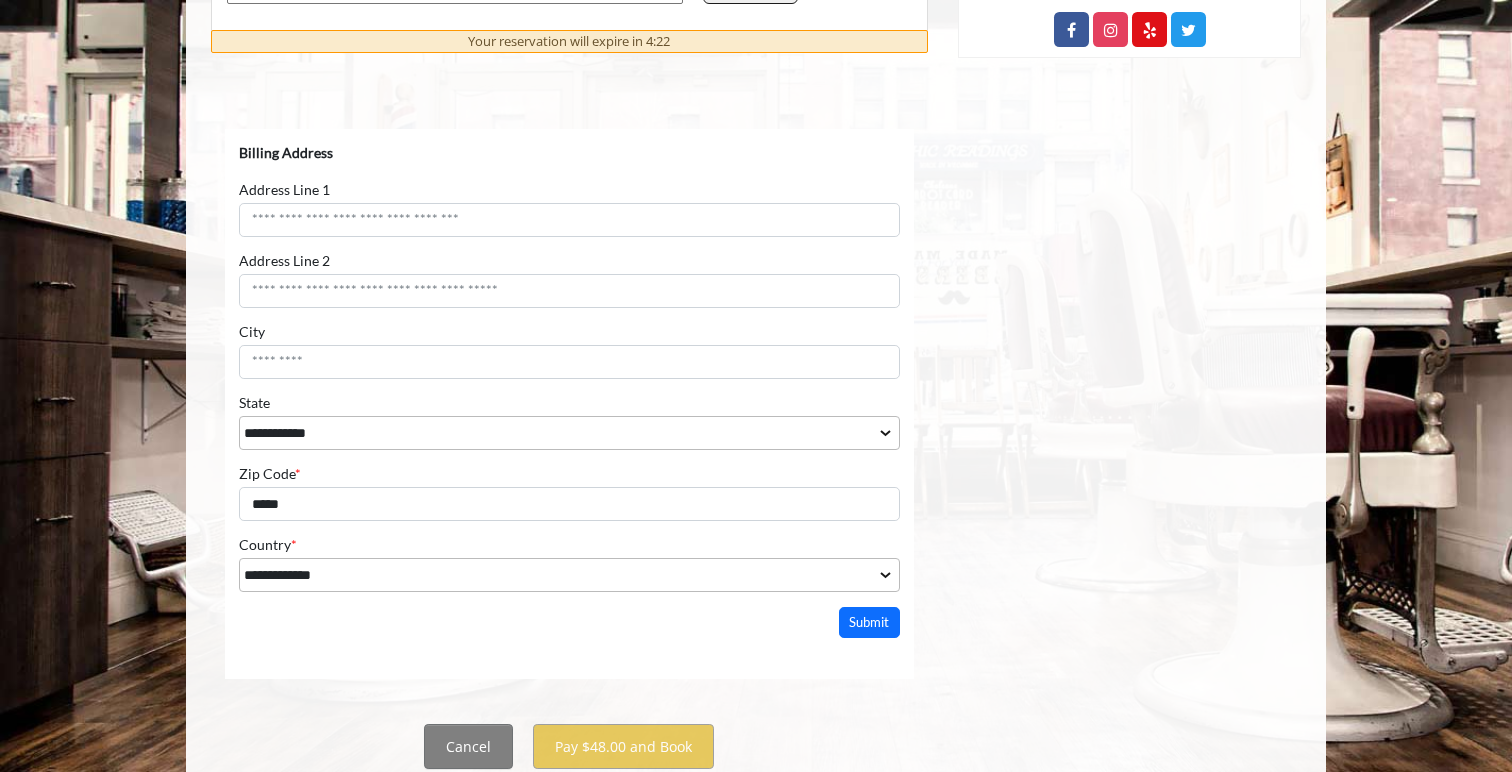 click on "**********" at bounding box center (756, 14) 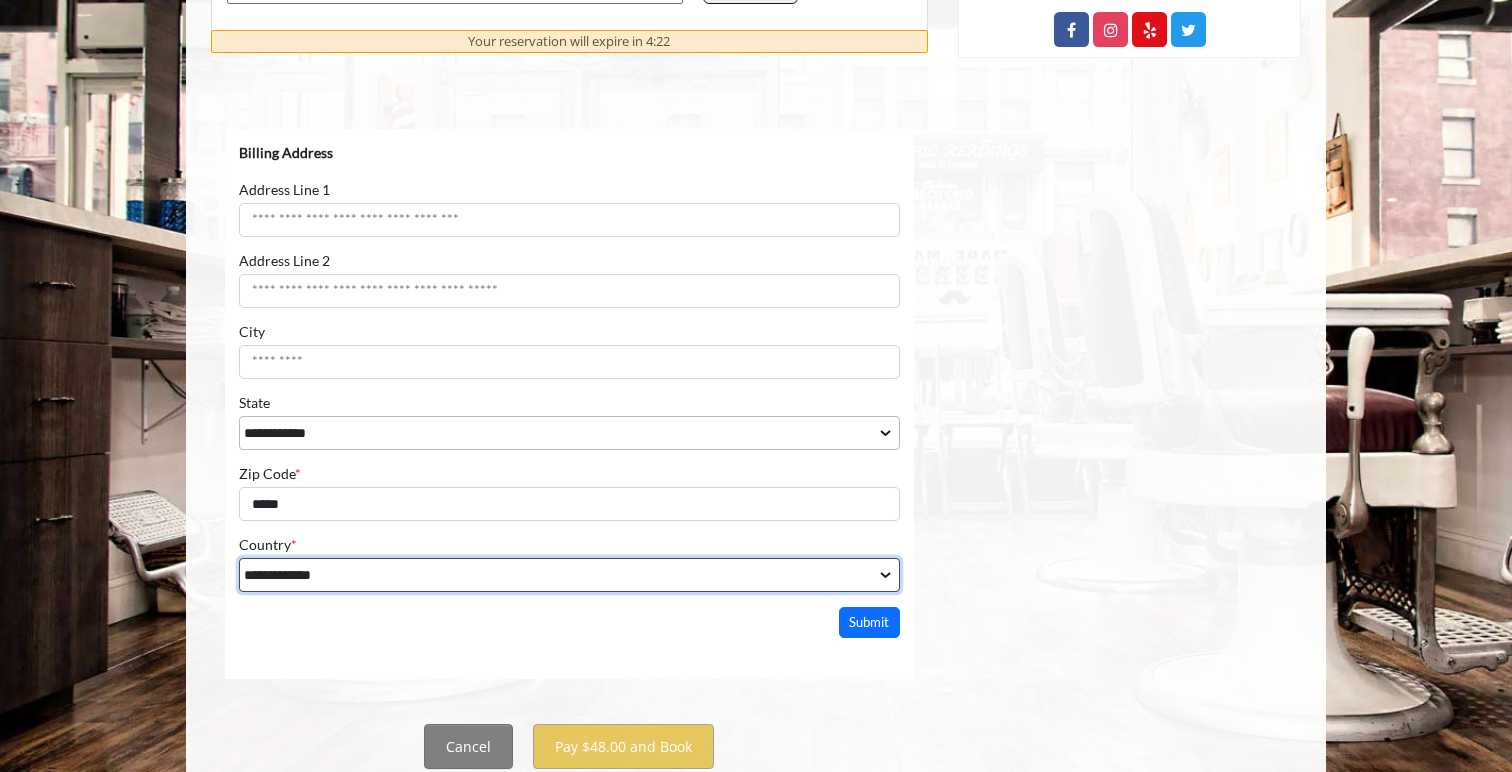 click on "**********" at bounding box center (569, 575) 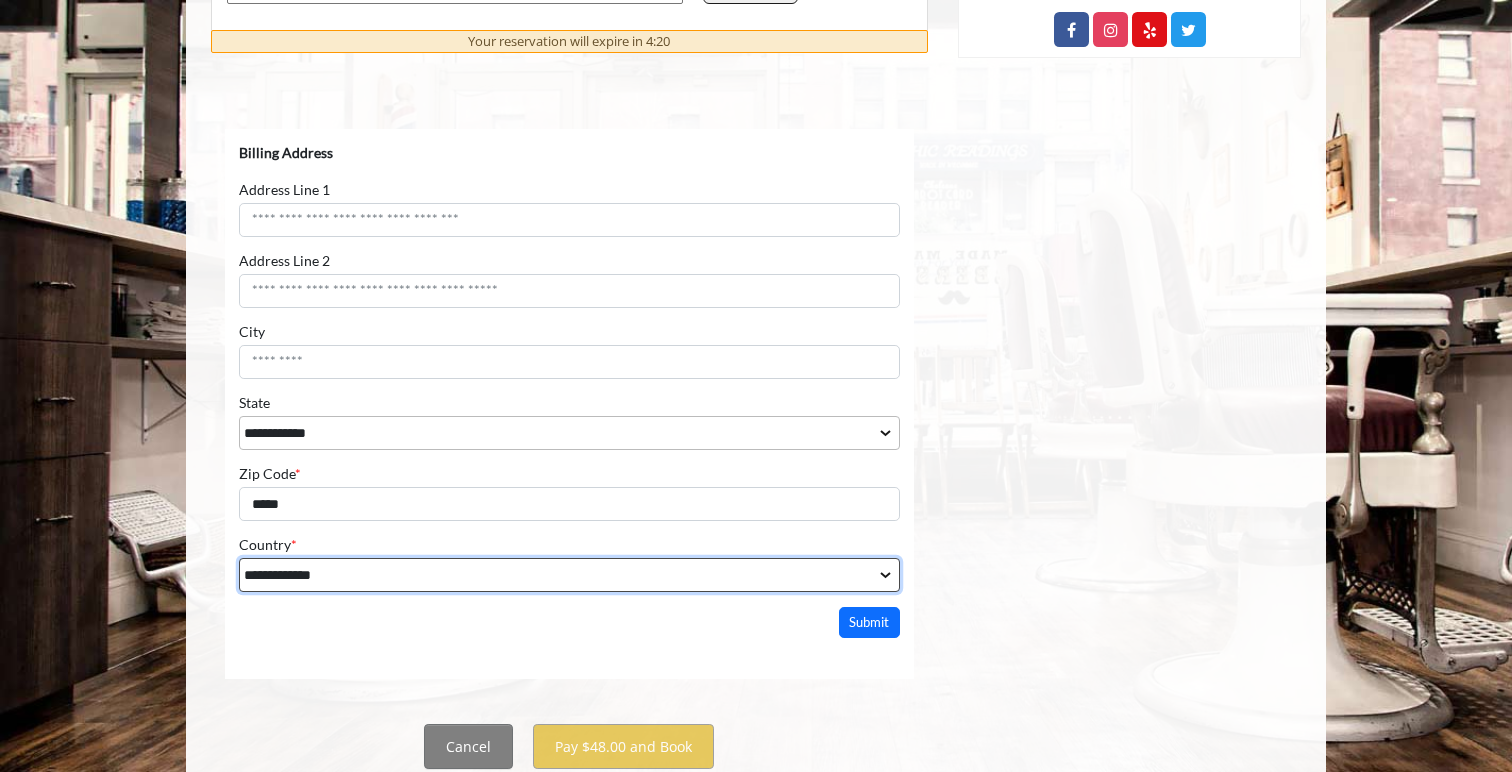 select on "***" 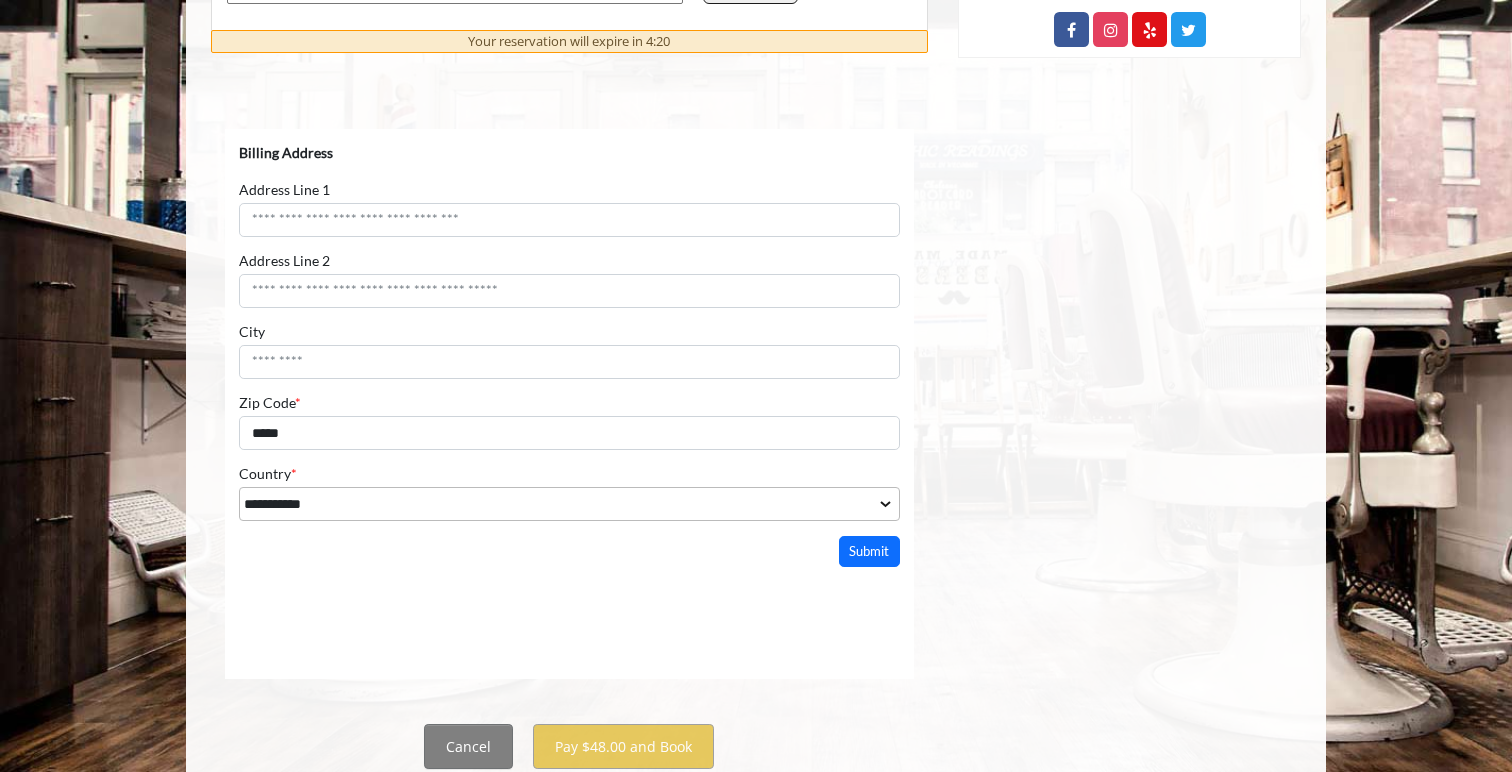 click 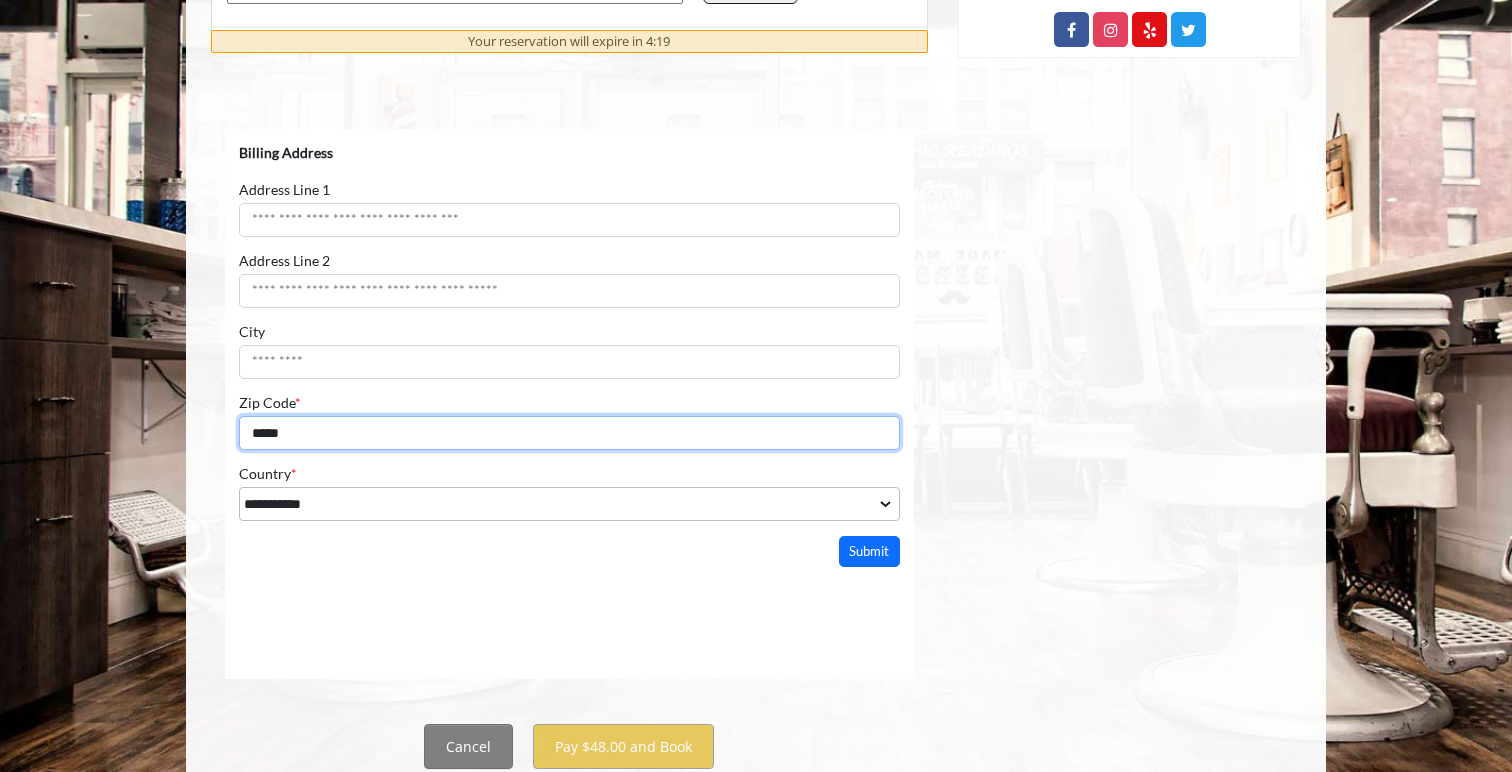 click on "*****" at bounding box center (569, 433) 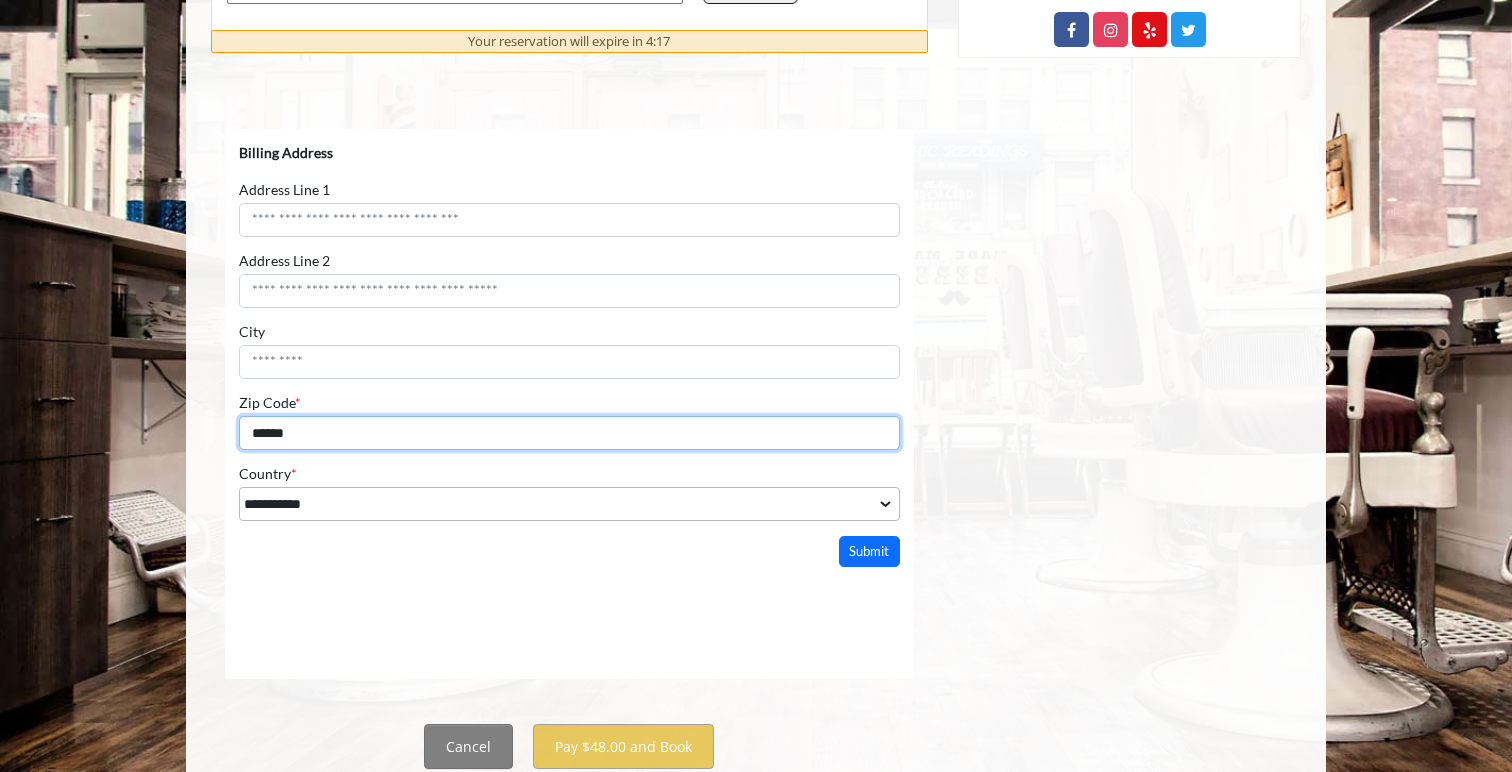 type on "******" 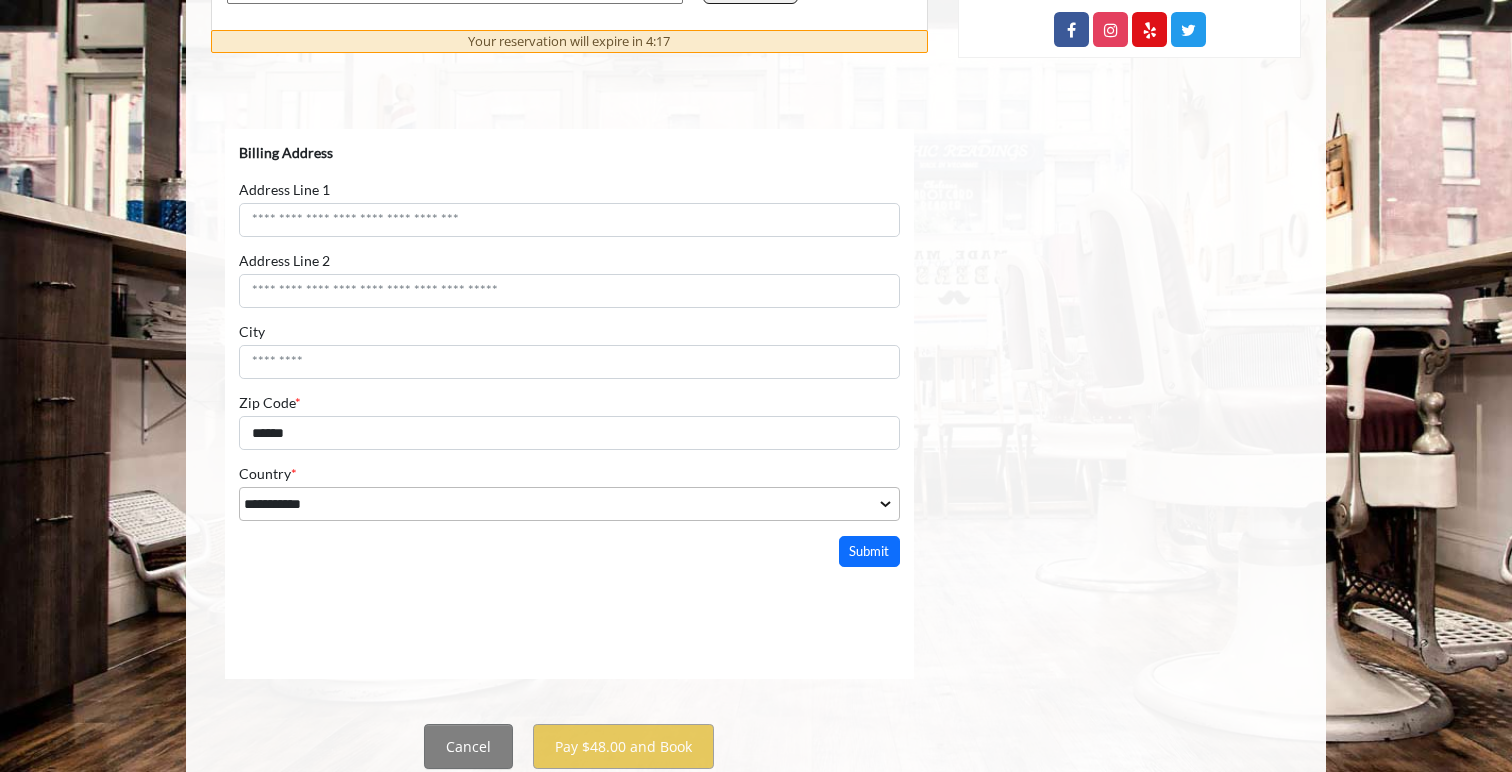 click on "**********" 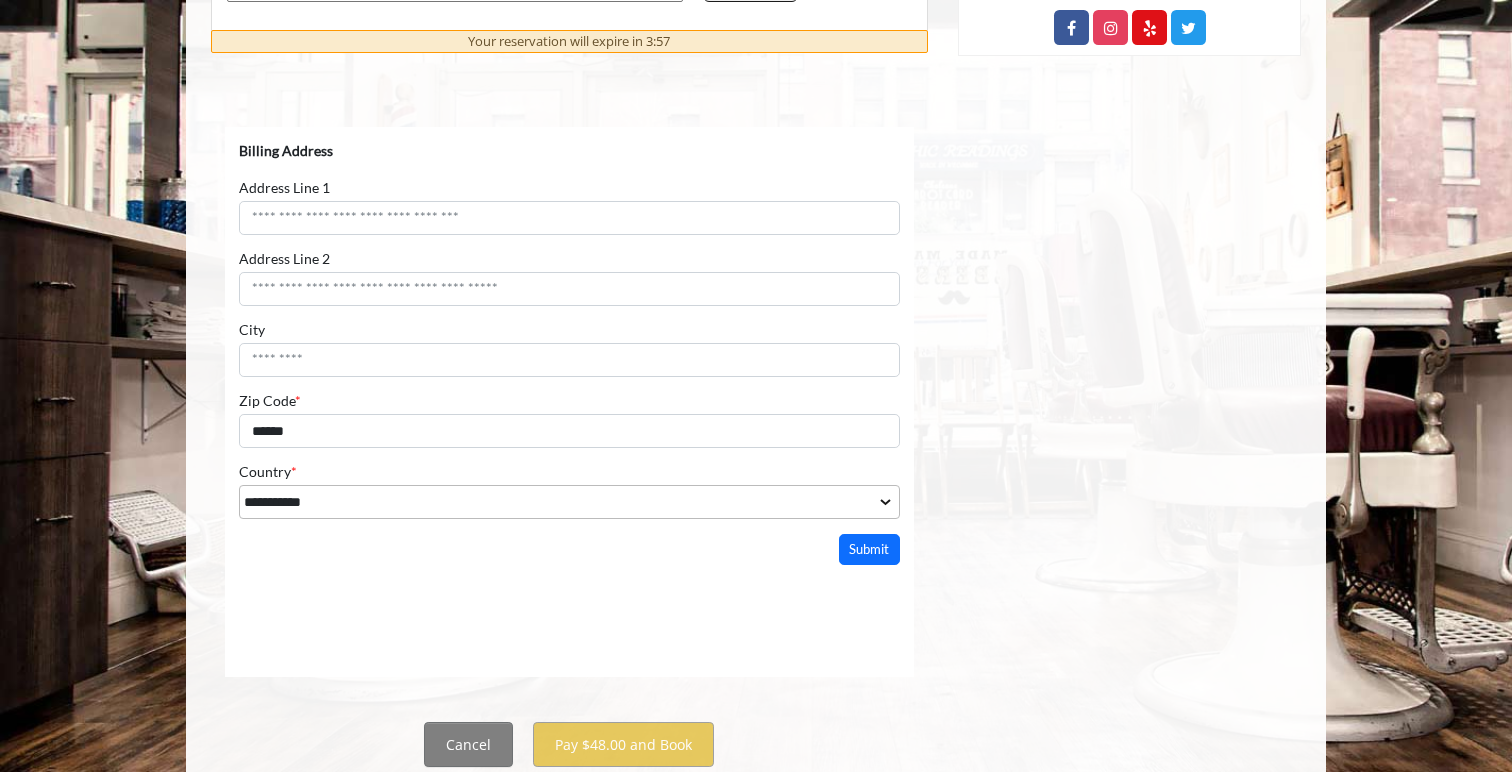 scroll, scrollTop: 1012, scrollLeft: 0, axis: vertical 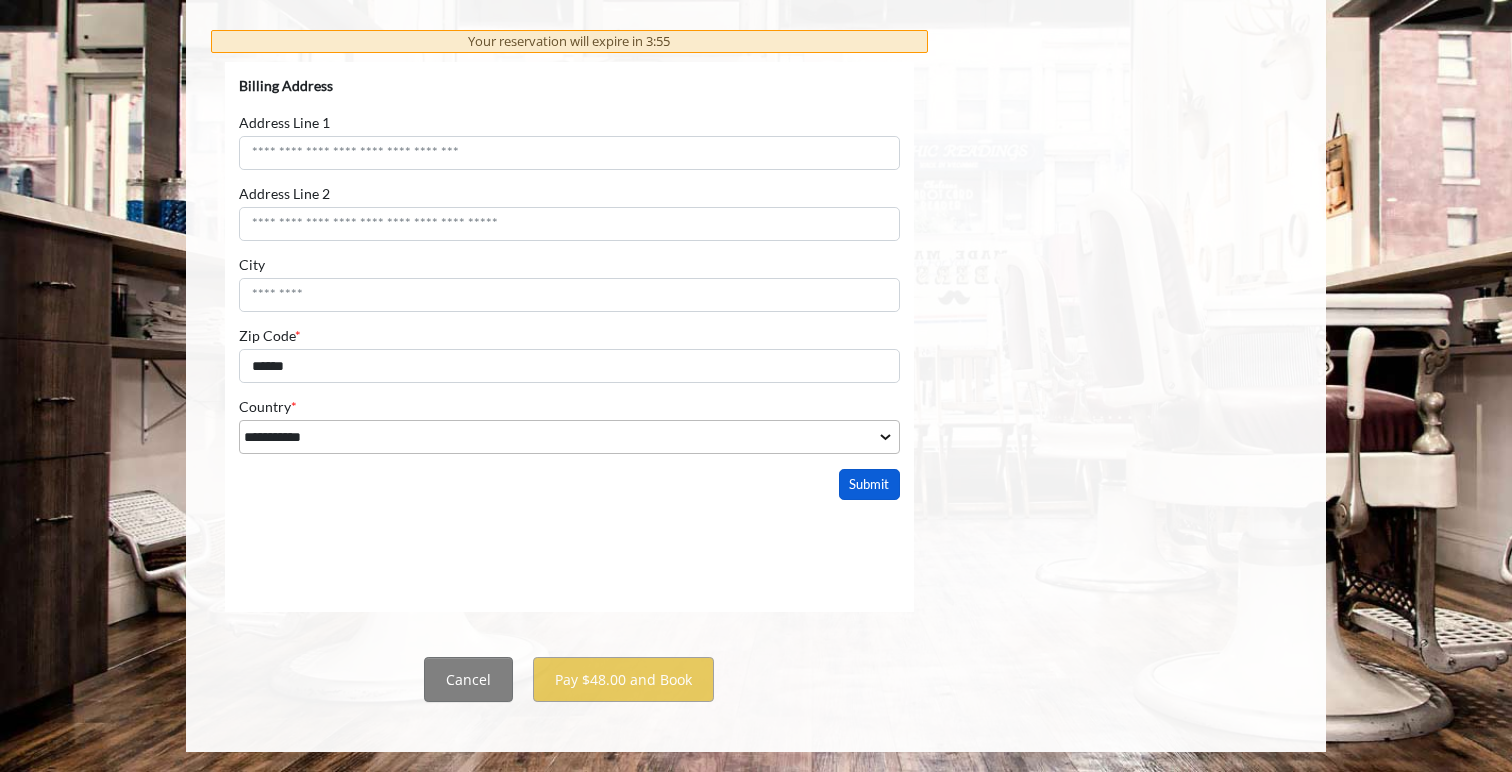click on "Submit" at bounding box center [870, 484] 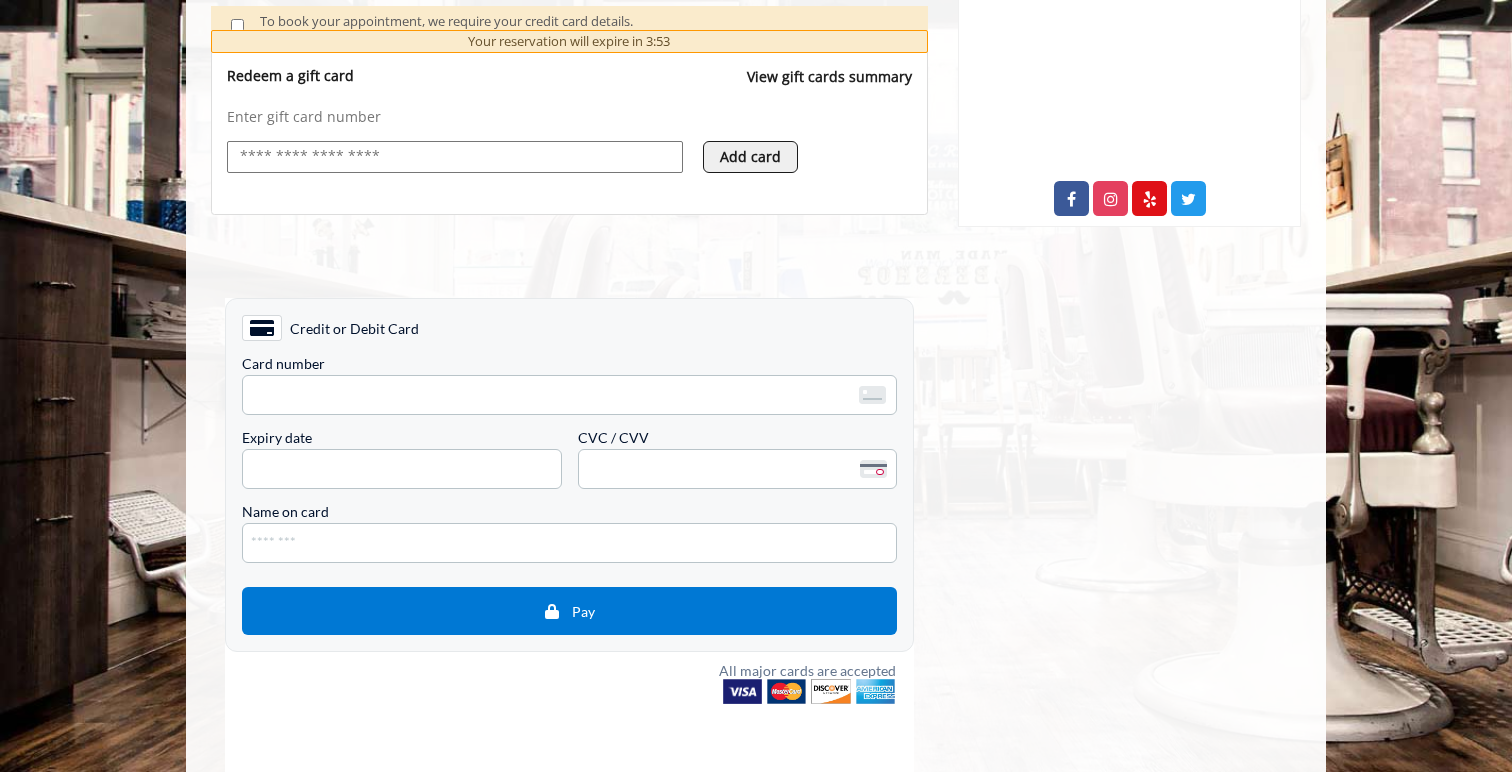 scroll, scrollTop: 810, scrollLeft: 0, axis: vertical 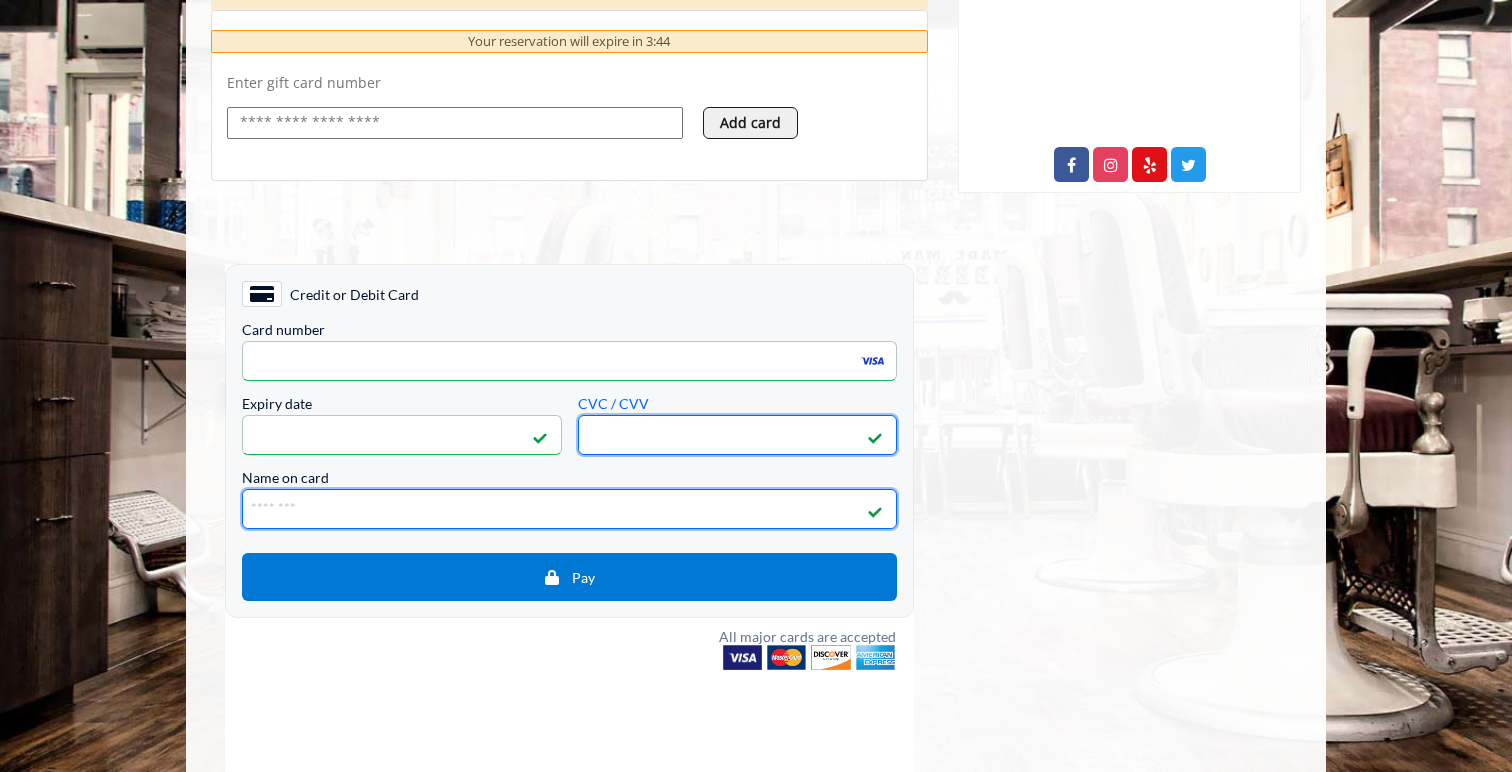 click on "Name on card" at bounding box center [569, 509] 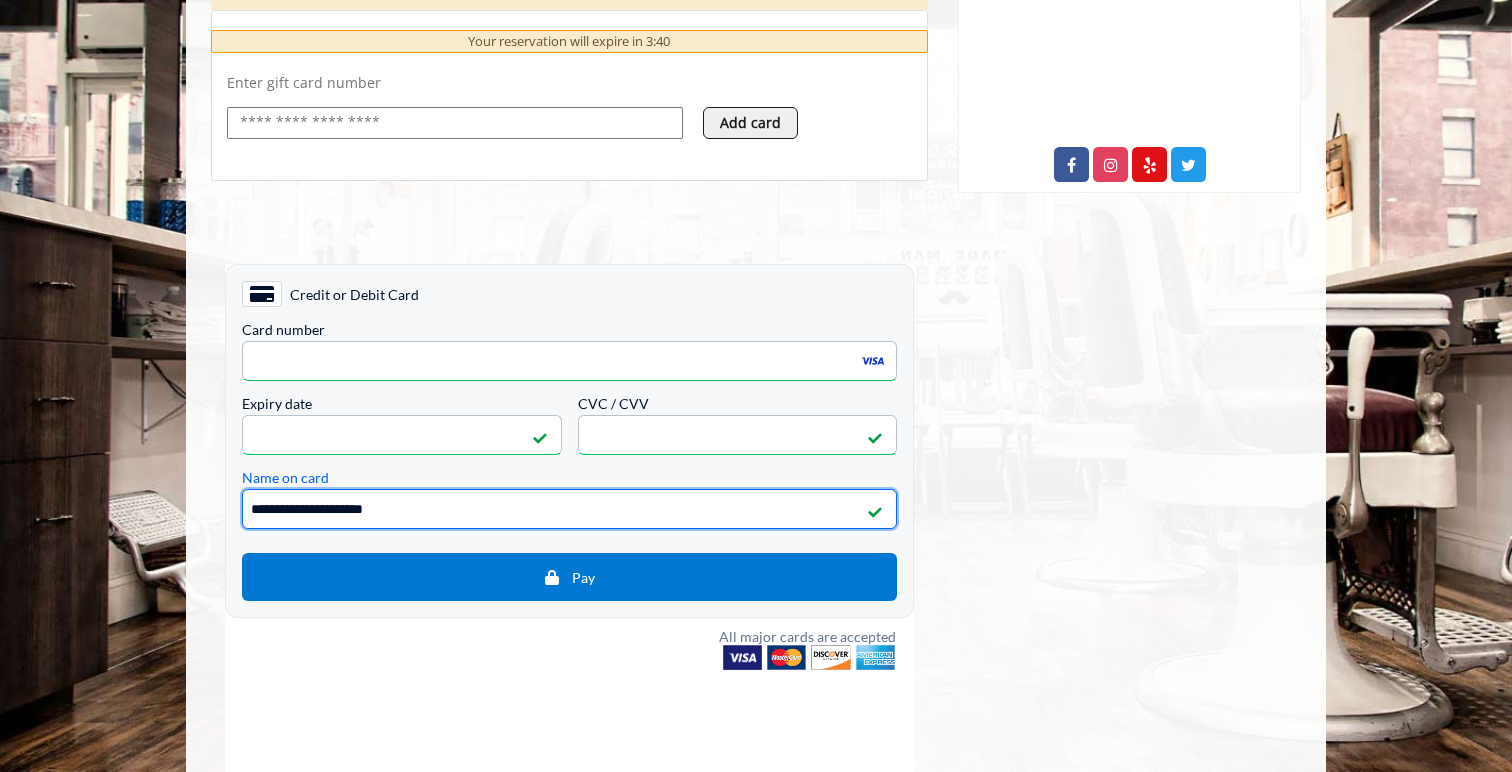 type on "**********" 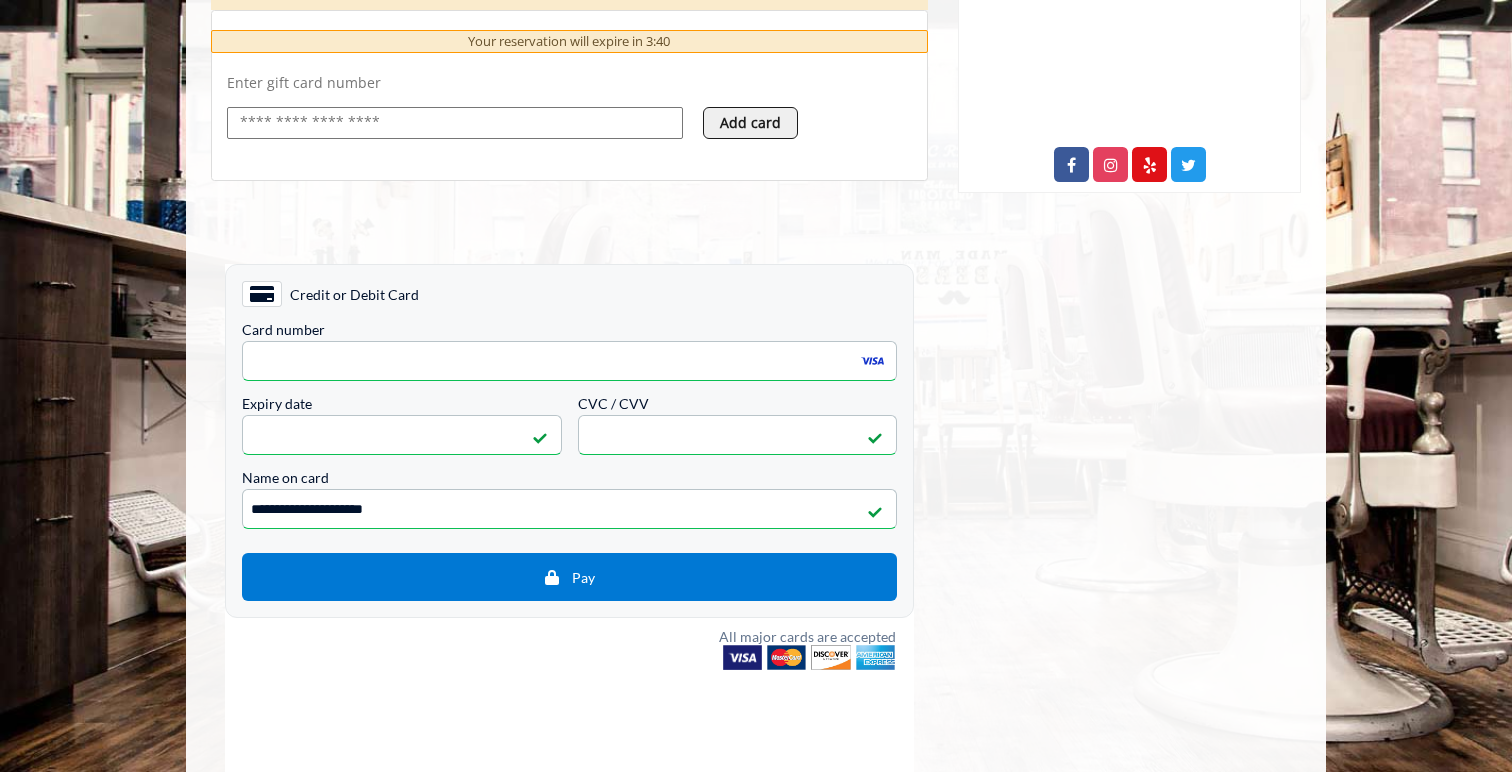 click on "**********" at bounding box center [756, 149] 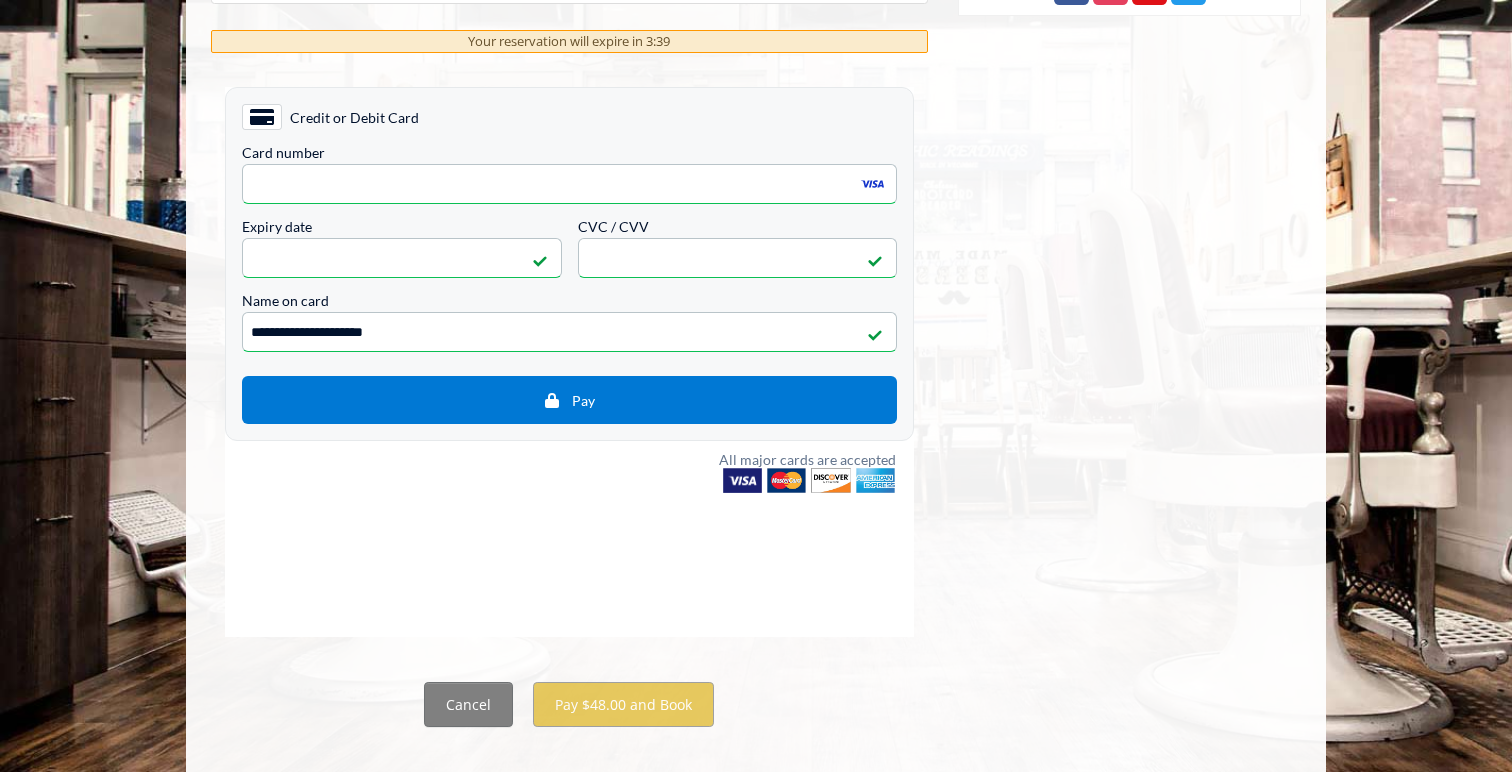 scroll, scrollTop: 1012, scrollLeft: 0, axis: vertical 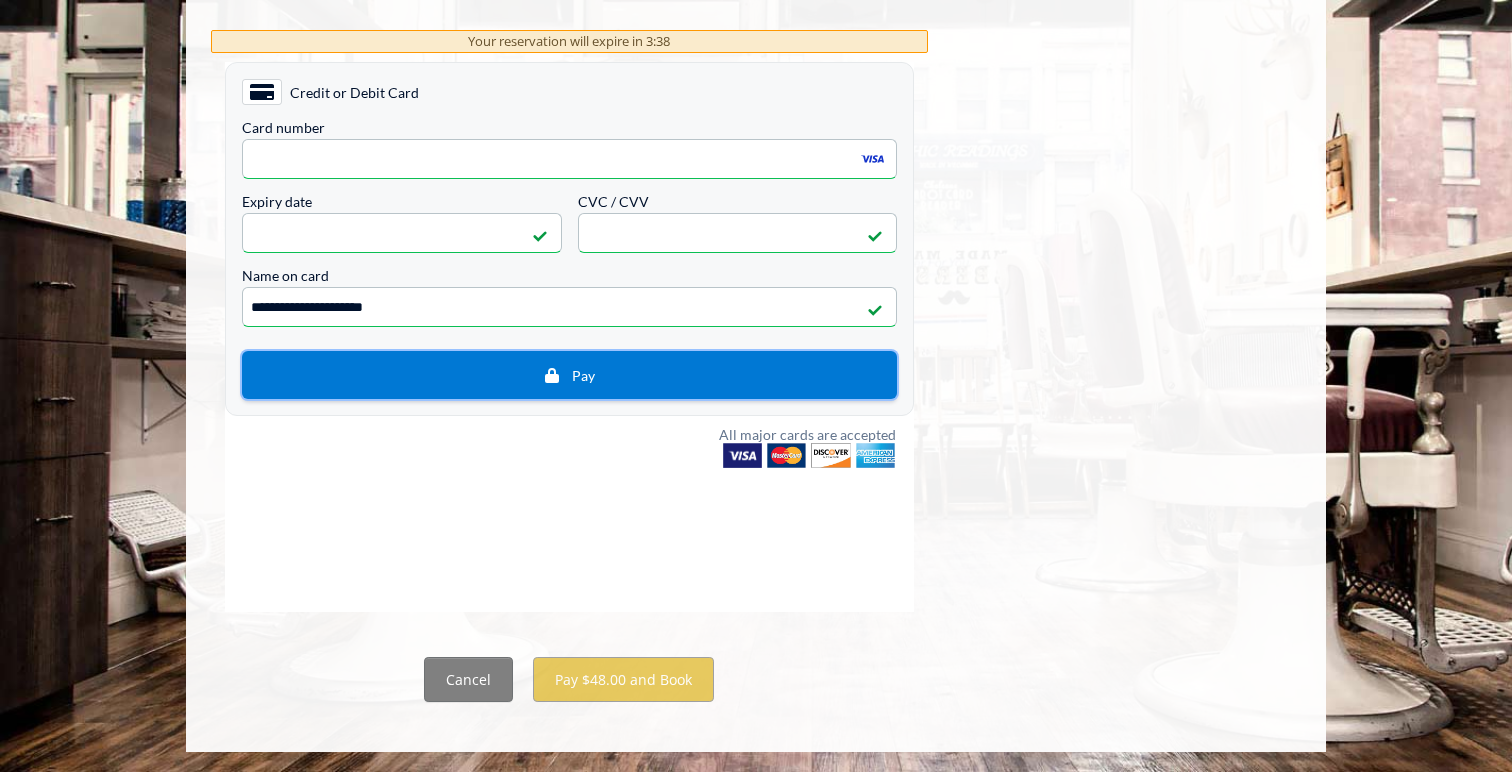 click on "Pay" at bounding box center [569, 375] 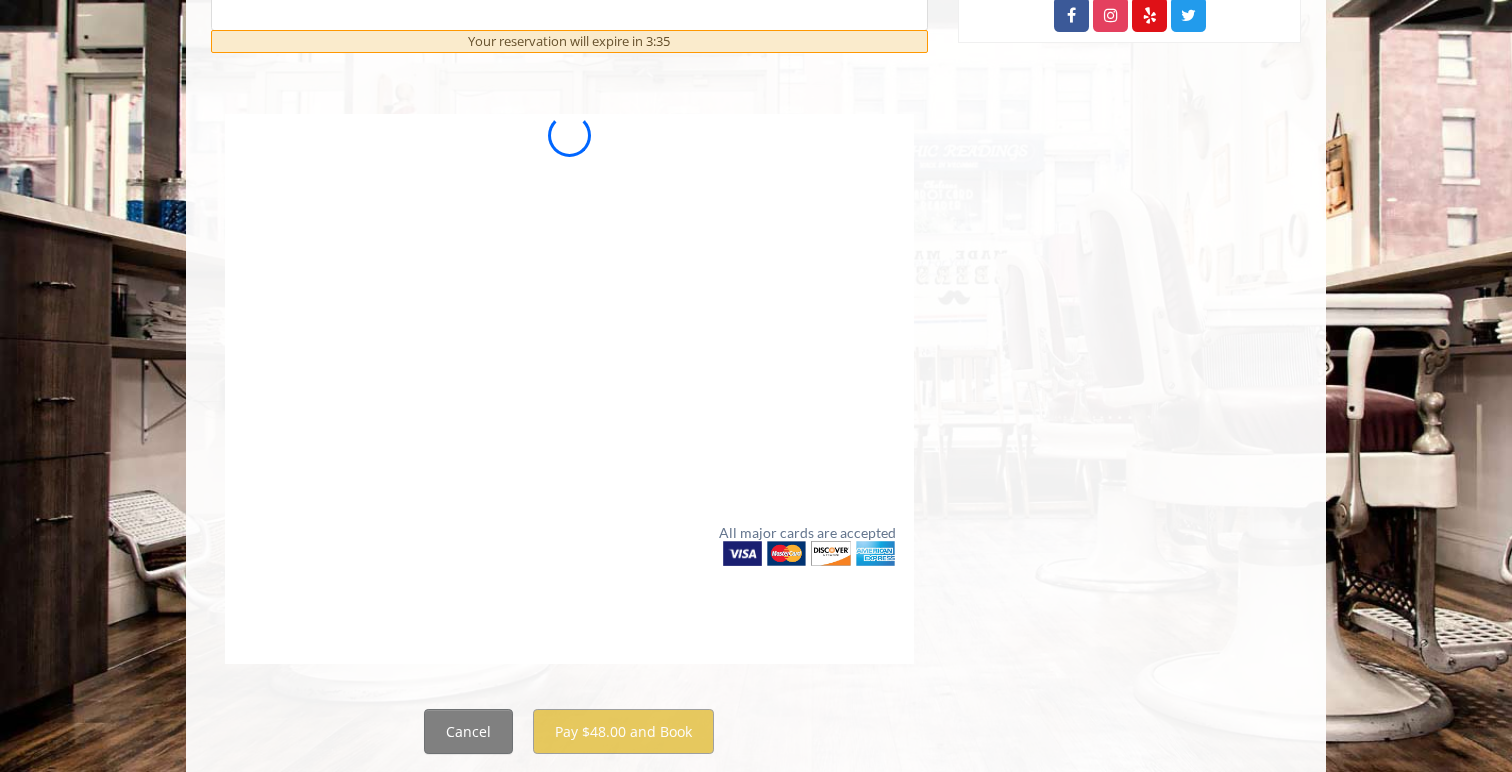 scroll, scrollTop: 958, scrollLeft: 0, axis: vertical 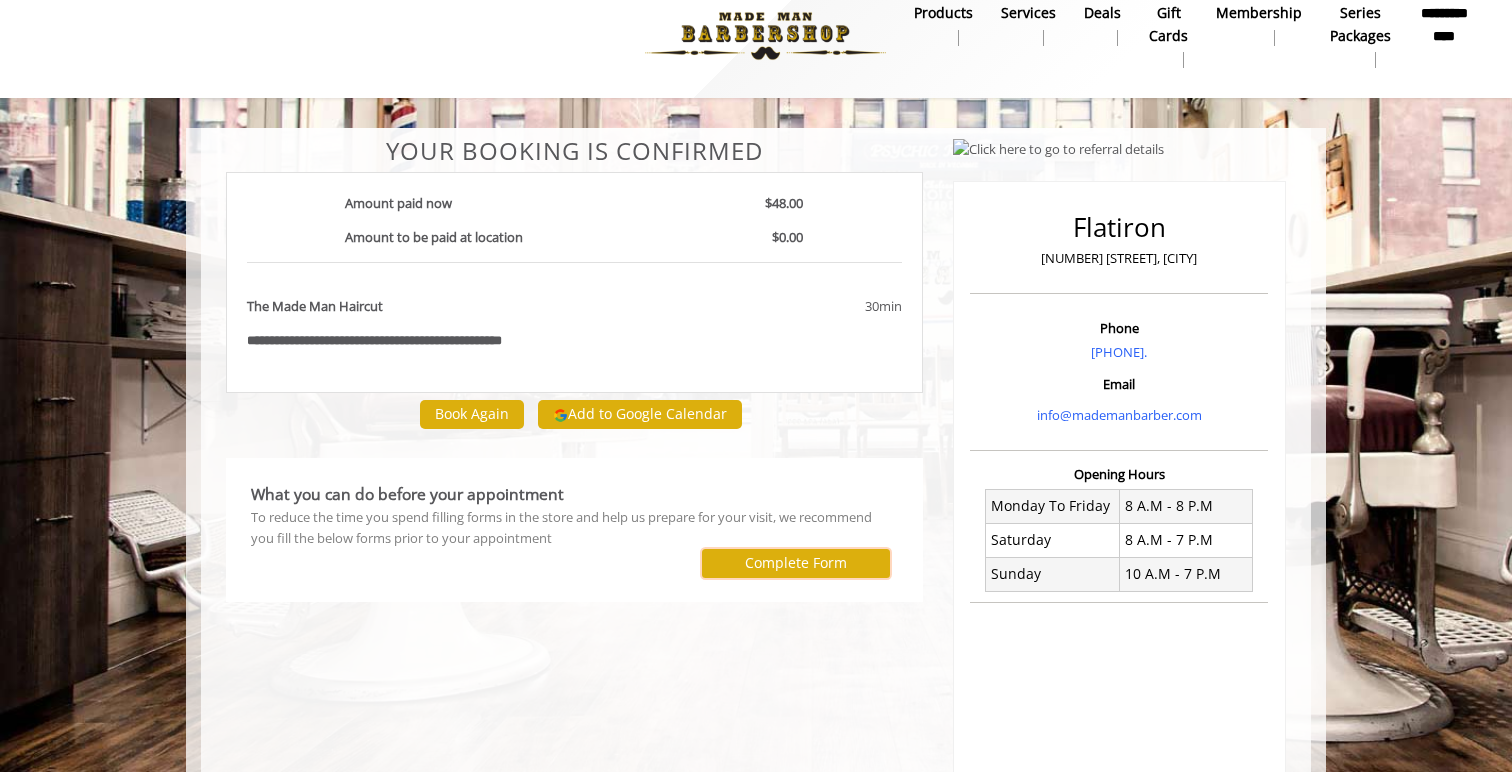 click on "Complete Form" at bounding box center (796, 563) 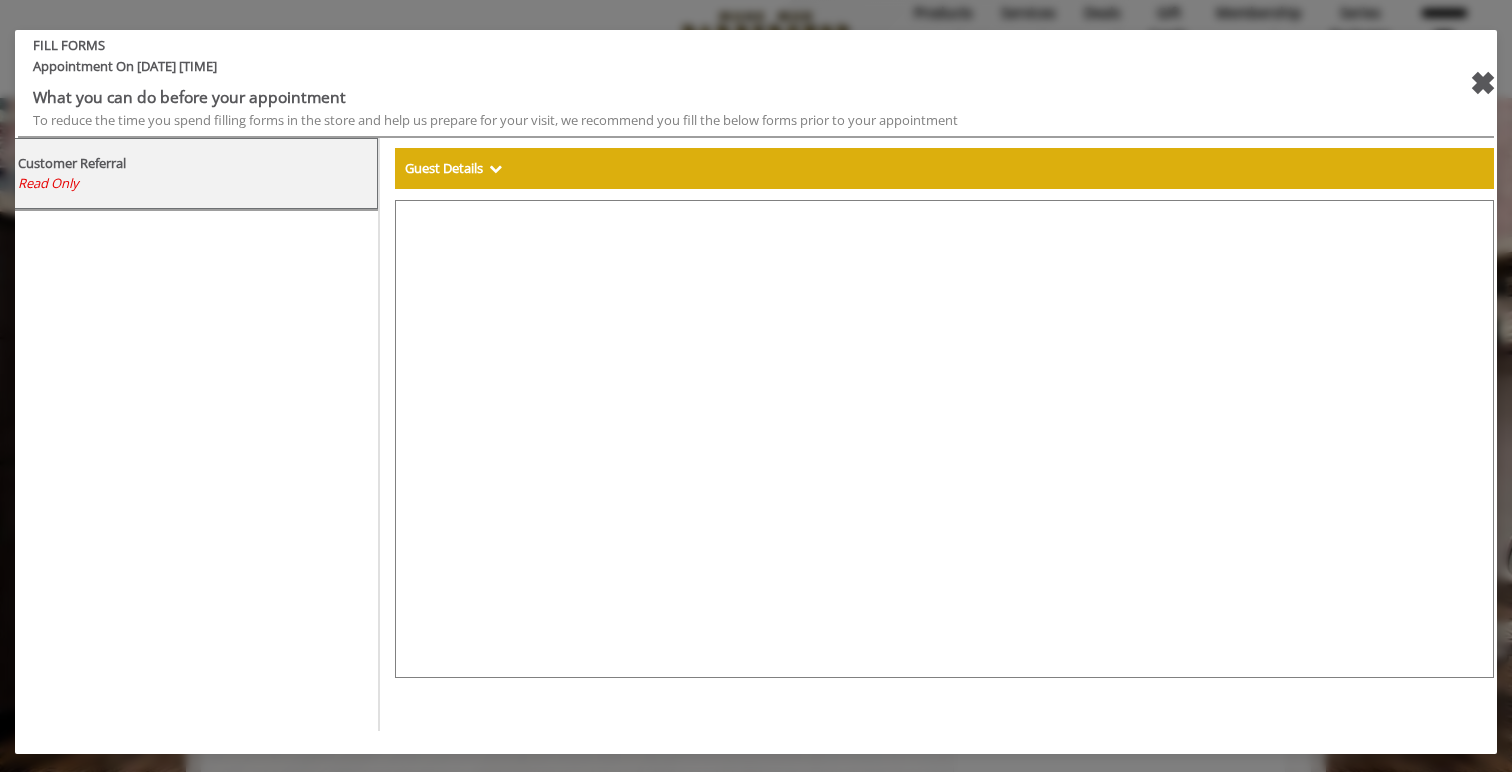 select on "***" 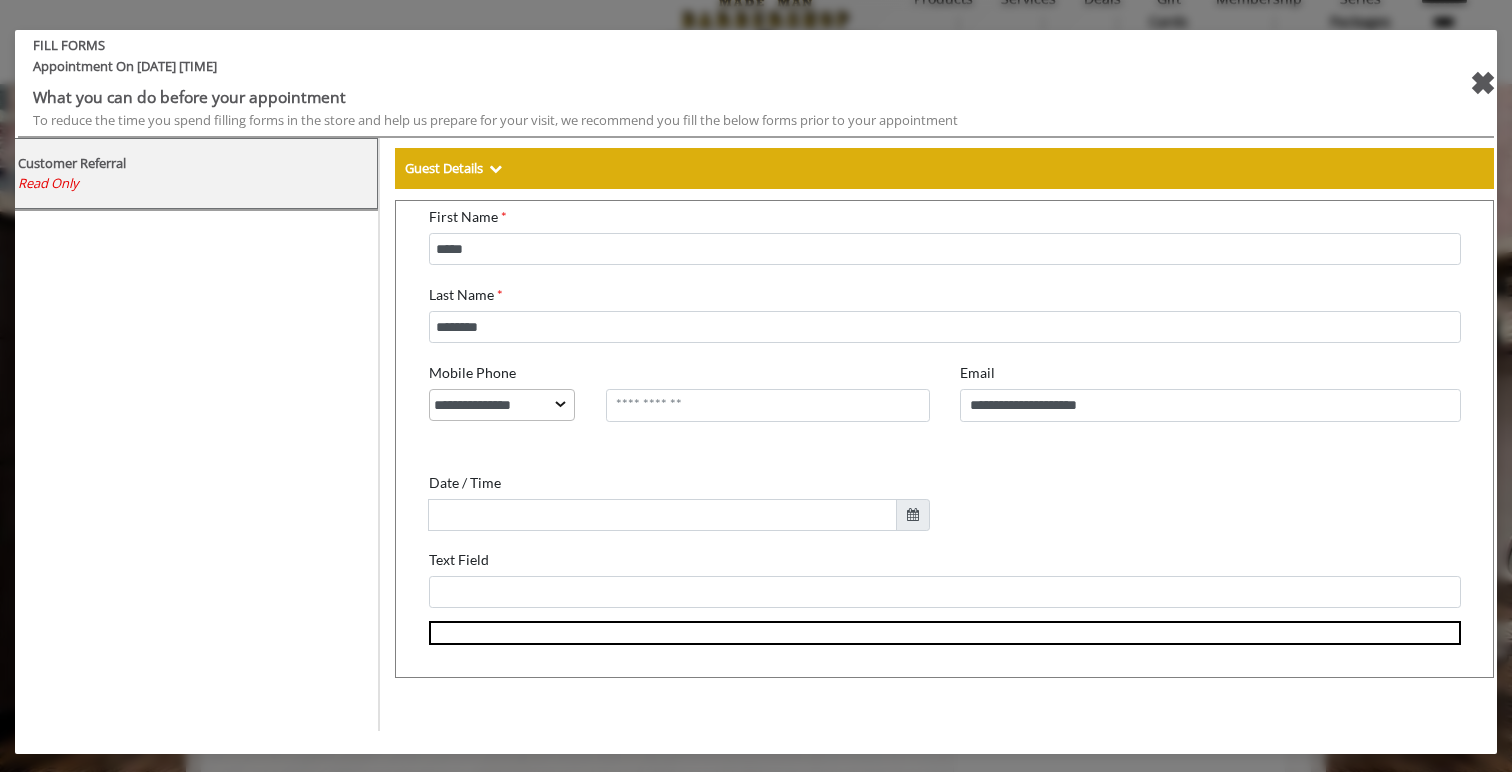 scroll, scrollTop: 184, scrollLeft: 0, axis: vertical 